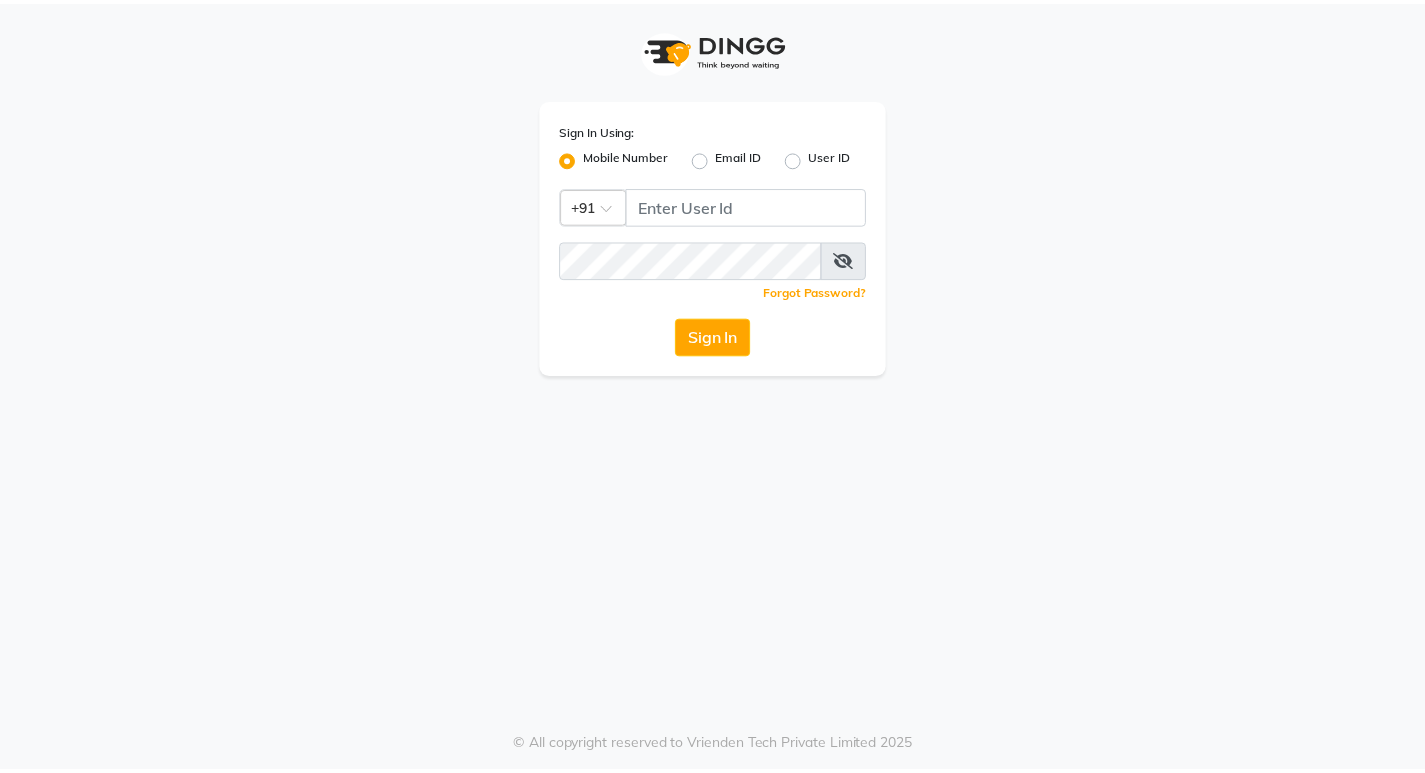 scroll, scrollTop: 0, scrollLeft: 0, axis: both 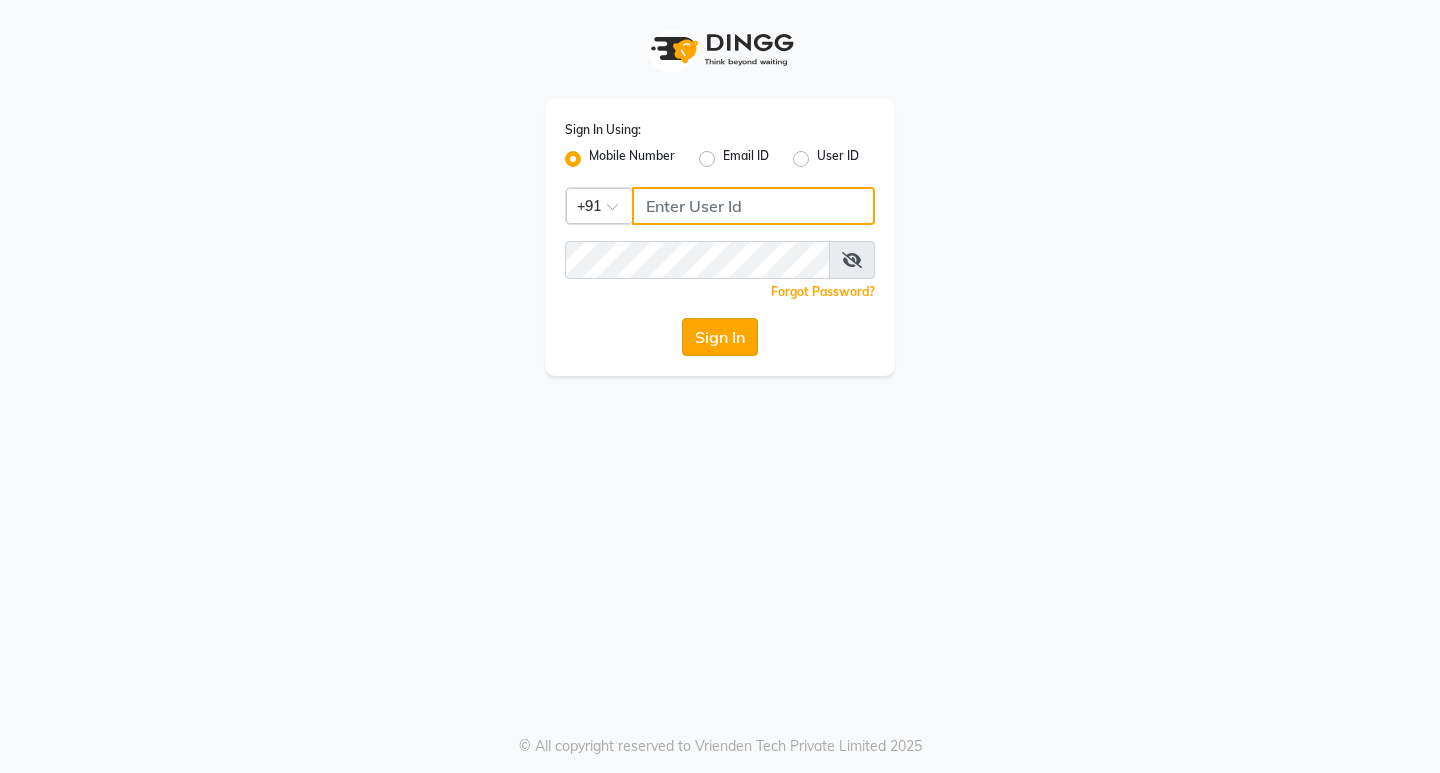 type on "8169197438" 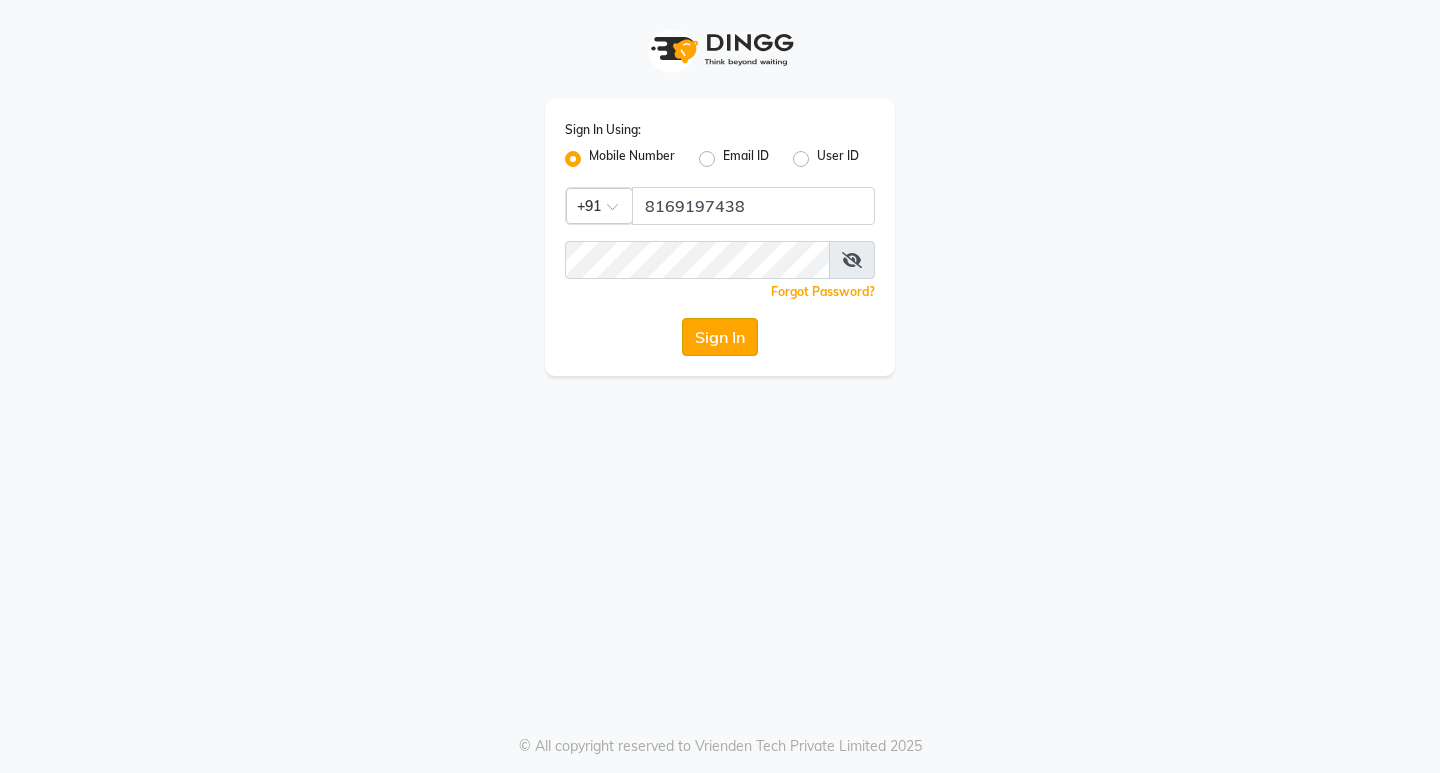 click on "Sign In" 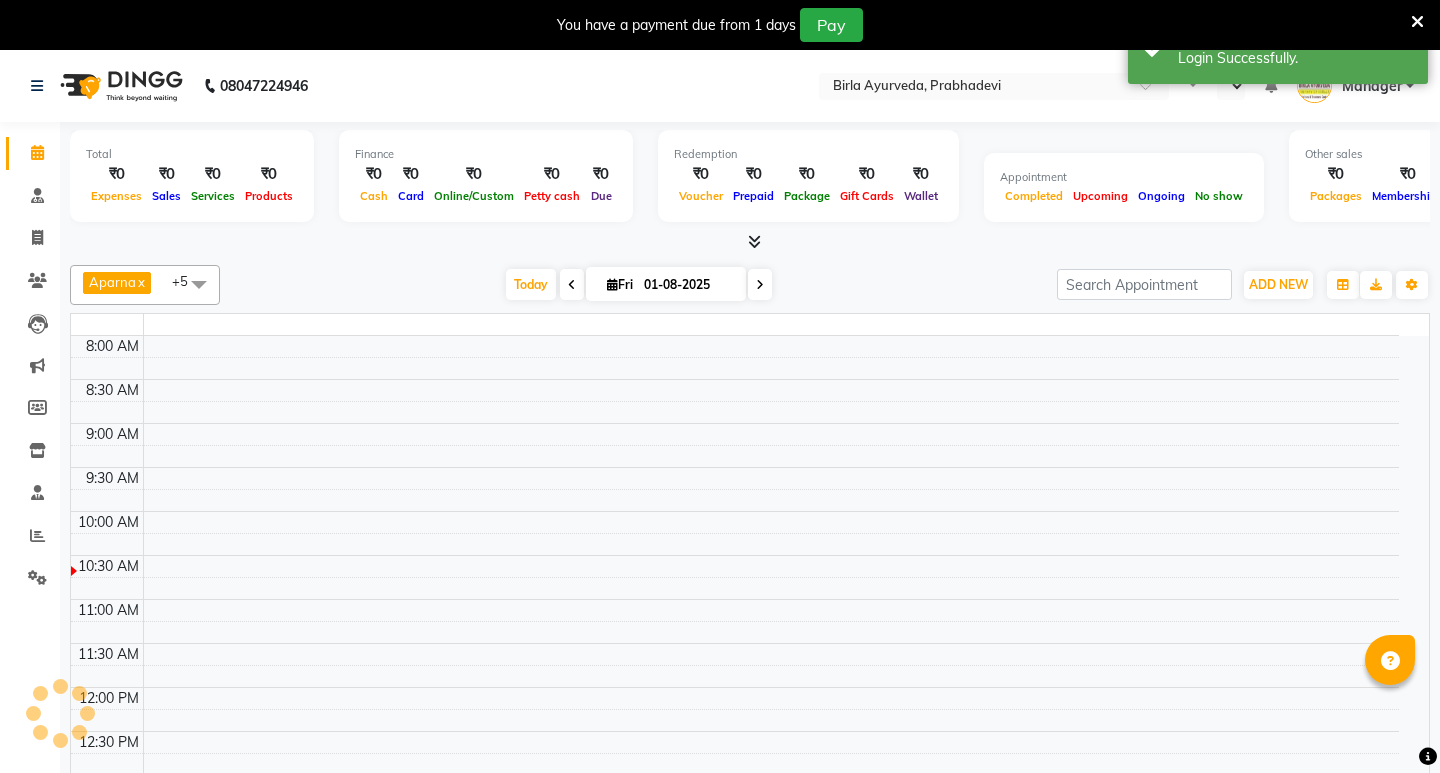 select on "en" 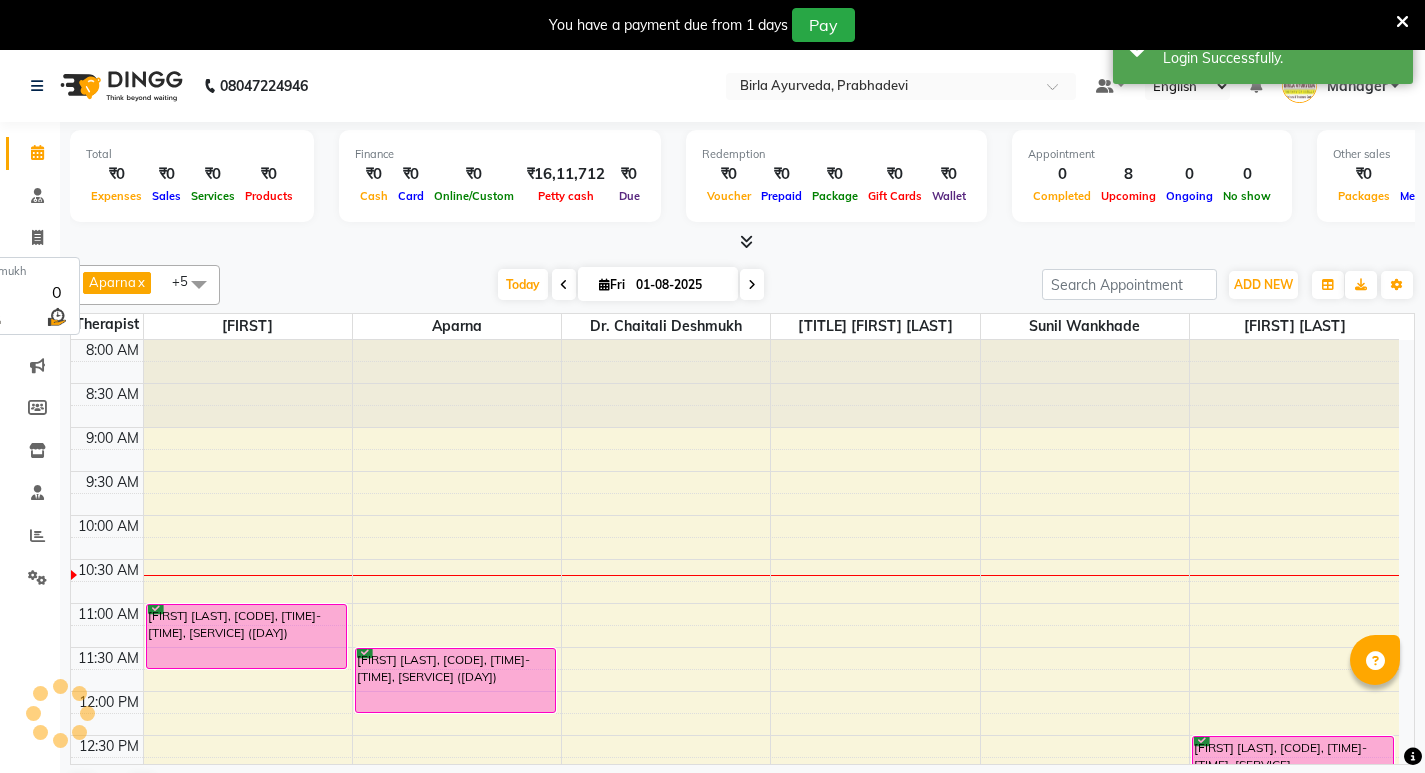 scroll, scrollTop: 0, scrollLeft: 0, axis: both 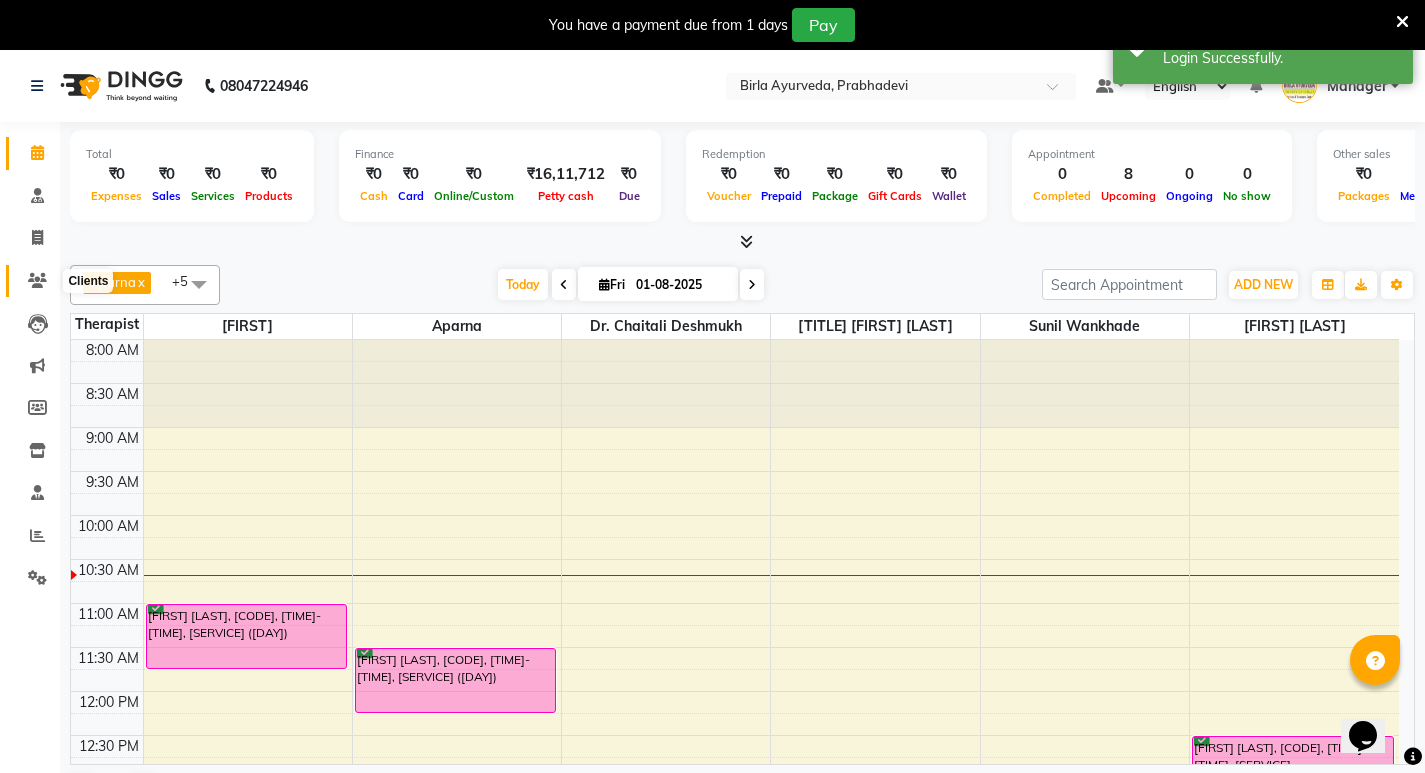 click 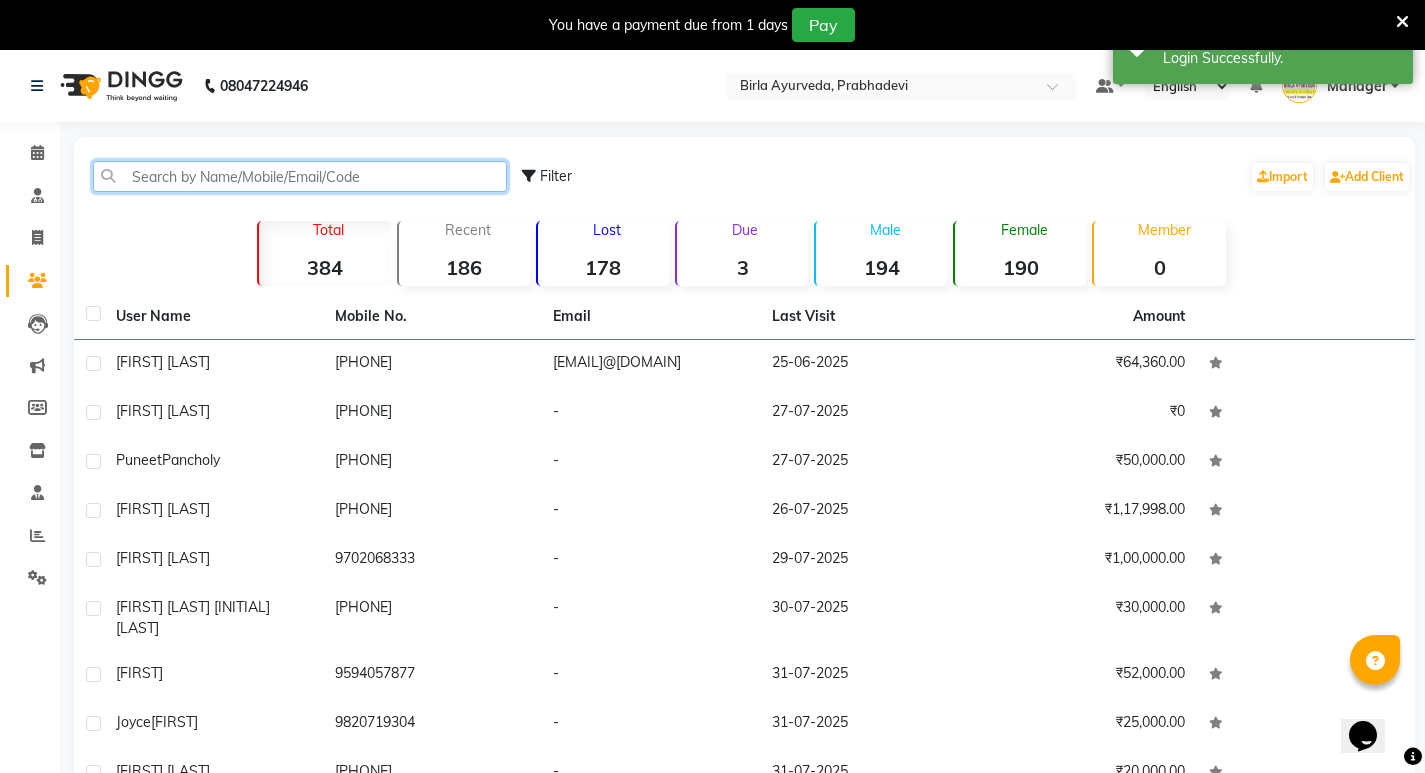 click 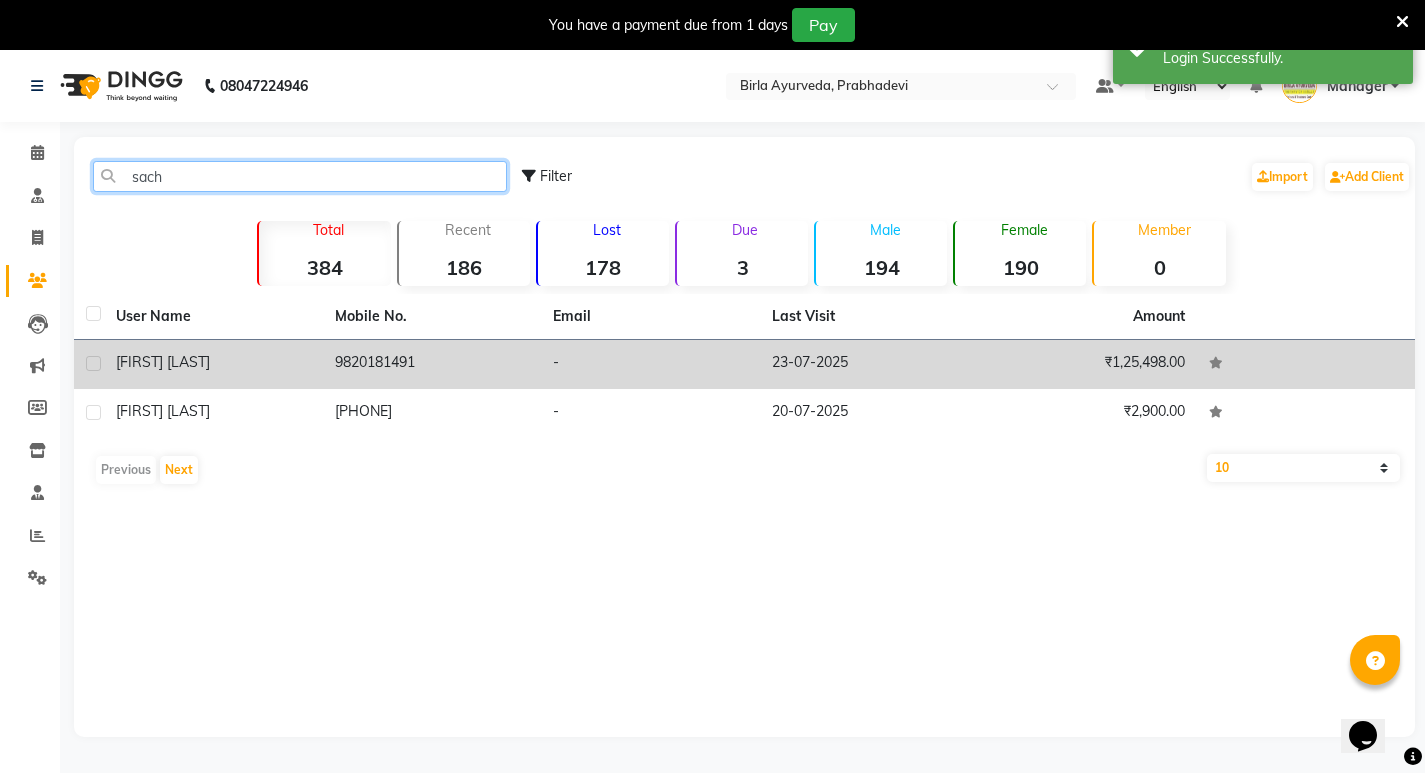 type on "sach" 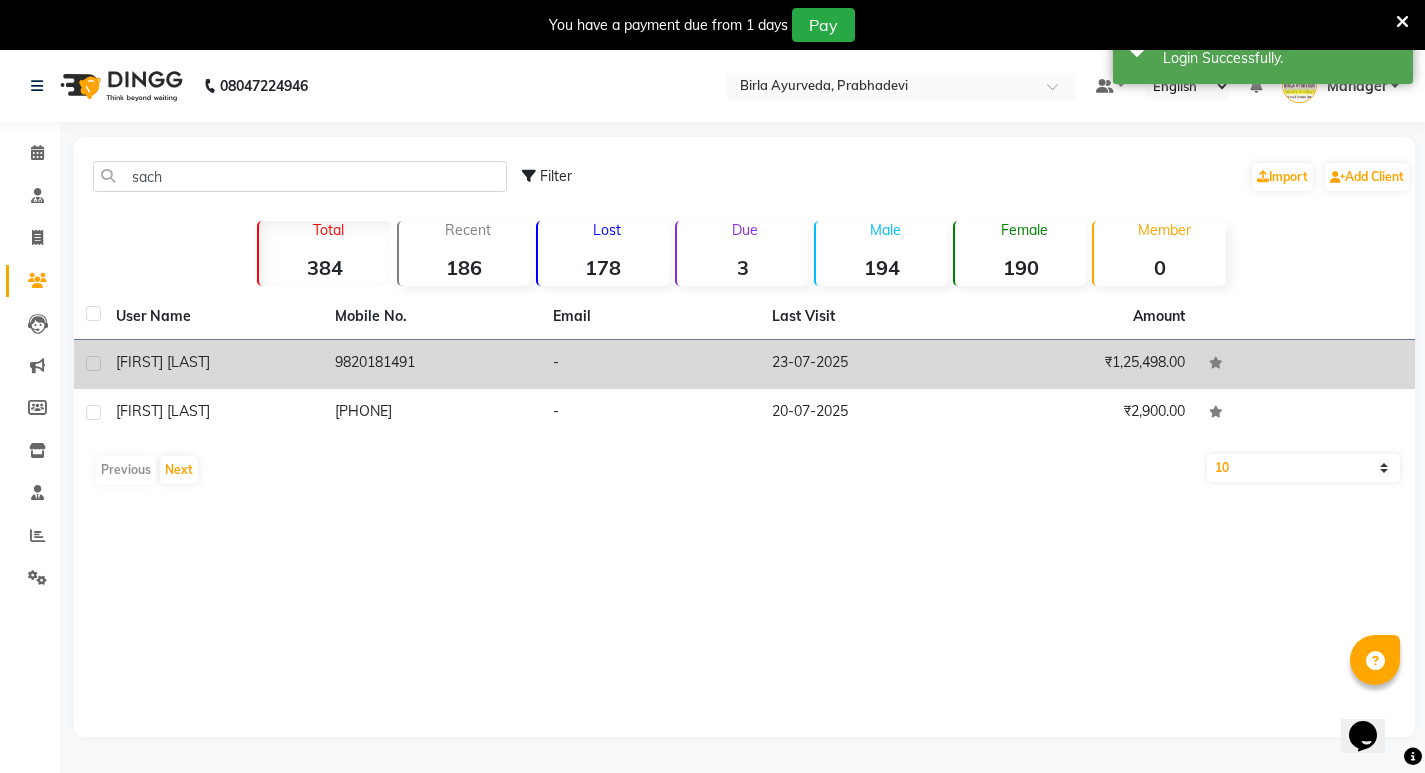 click on "[FIRST] [LAST]" 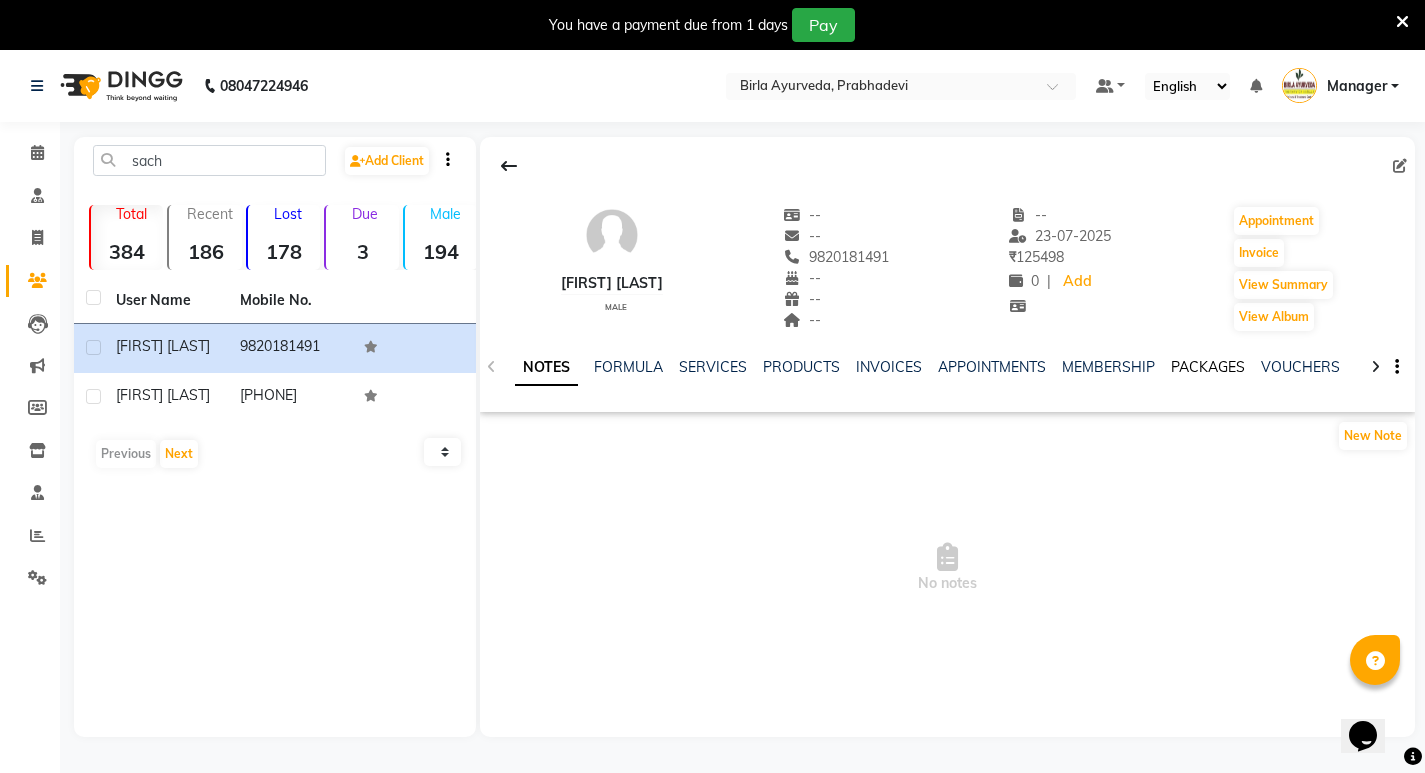 click on "PACKAGES" 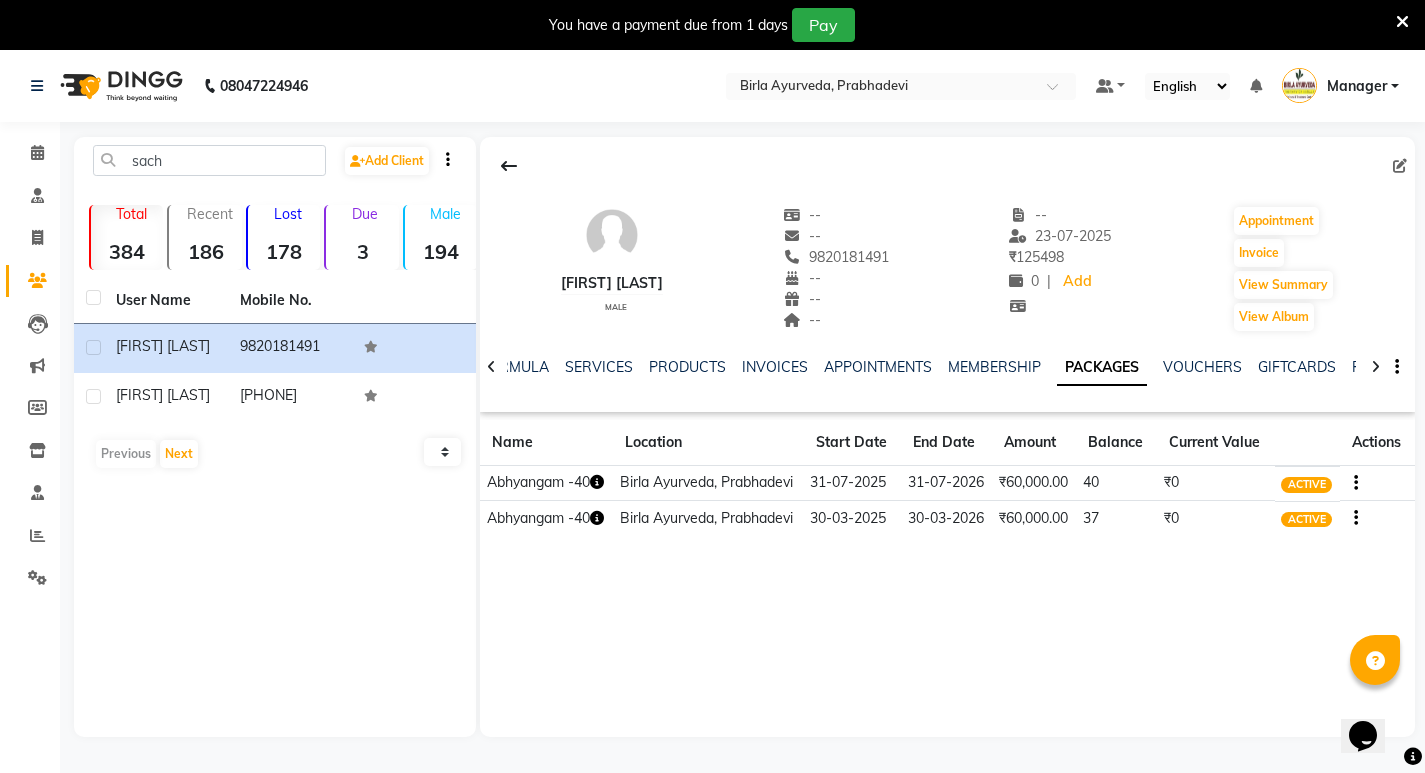 click 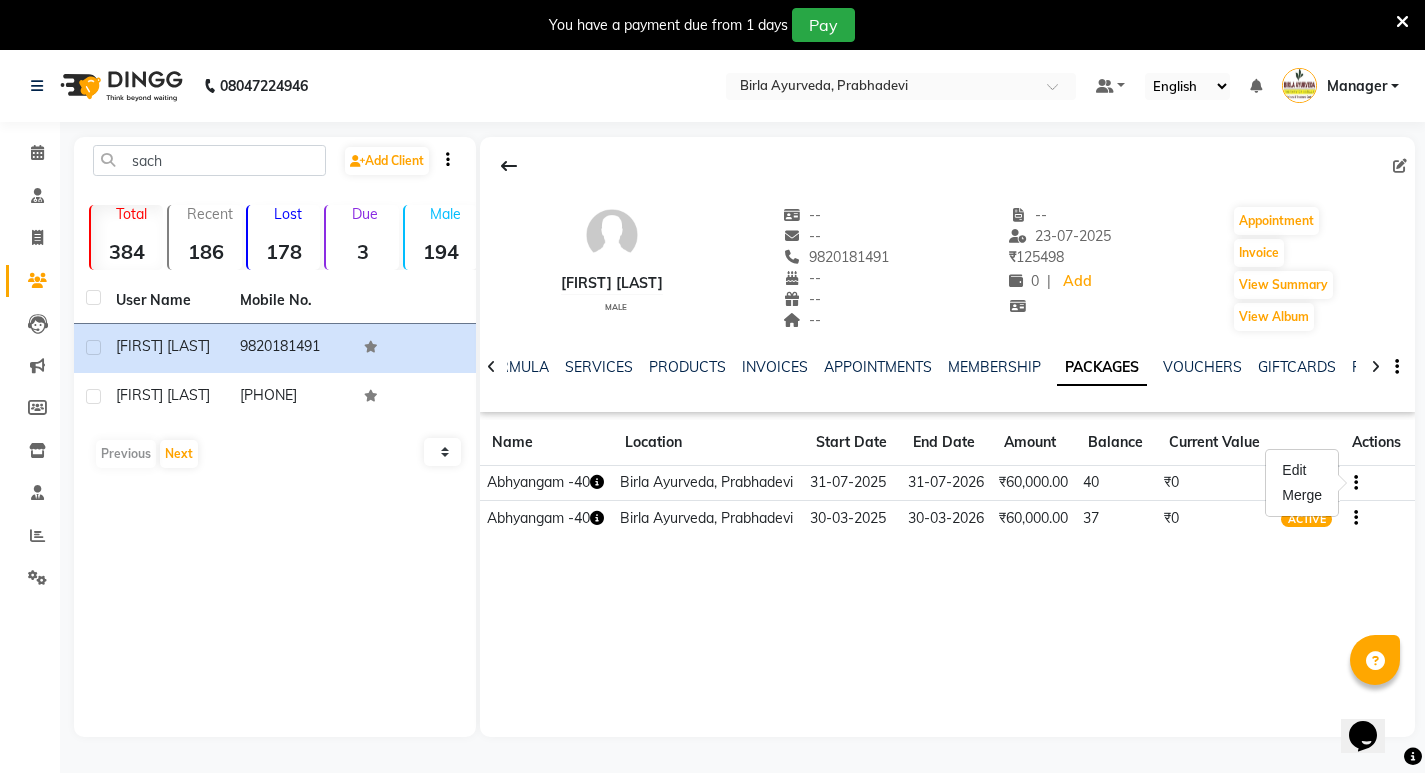 click on "[FIRST] [LAST]    male  --   --   [PHONE]  --  --  --  -- [DATE] ₹    [NUMBER] 0 |  Add   Appointment   Invoice  View Summary  View Album  NOTES FORMULA SERVICES PRODUCTS INVOICES APPOINTMENTS MEMBERSHIP PACKAGES VOUCHERS GIFTCARDS POINTS FORMS FAMILY CARDS WALLET Name Location Start Date End Date Amount Balance Current Value Actions  Abhyangam -40  Birla Ayurveda, [CITY] [STATE] [DATE] [DATE]  ₹[NUMBER].00   40  ₹0 ACTIVE  Abhyangam -40  Birla Ayurveda, [CITY] [STATE] [DATE] [DATE]  ₹[NUMBER].00   37  ₹0 ACTIVE" 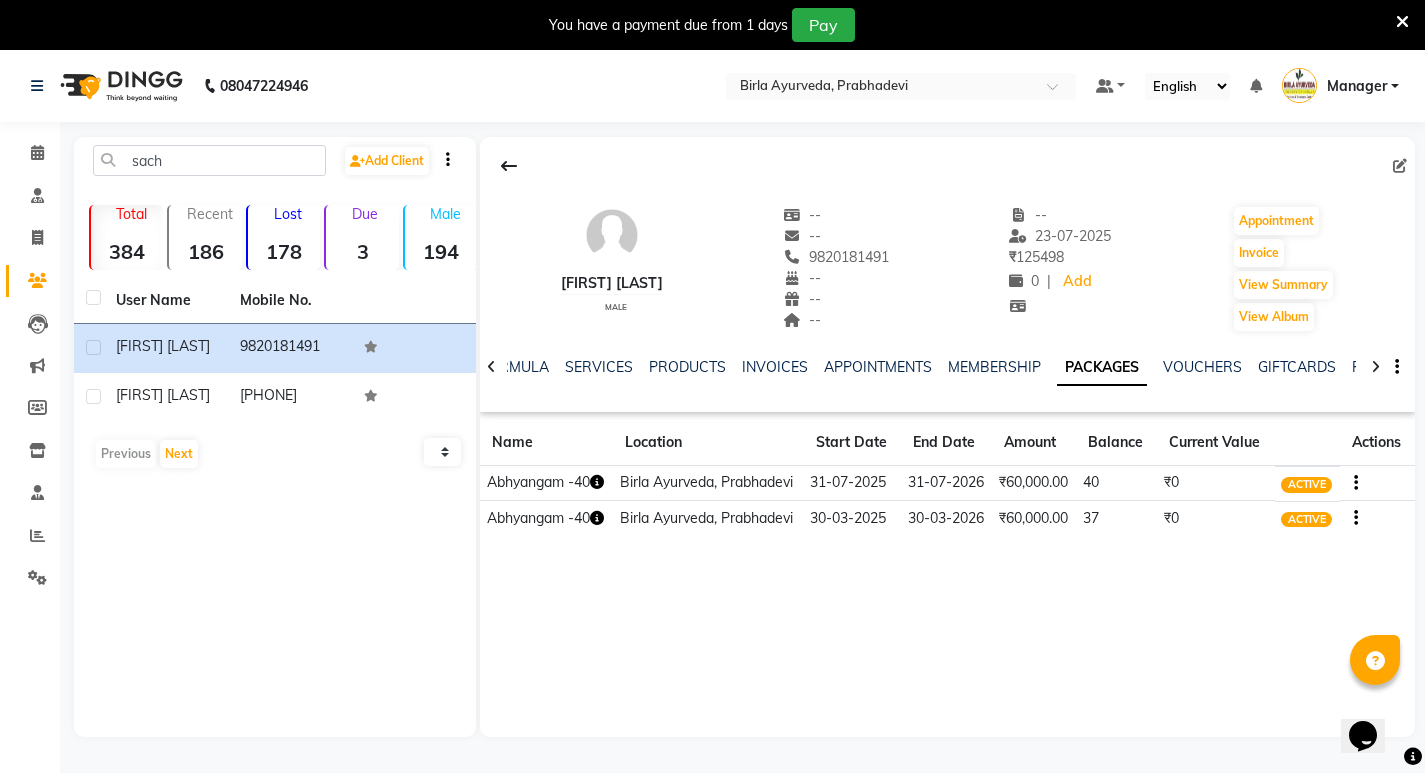 click on "₹60,000.00" 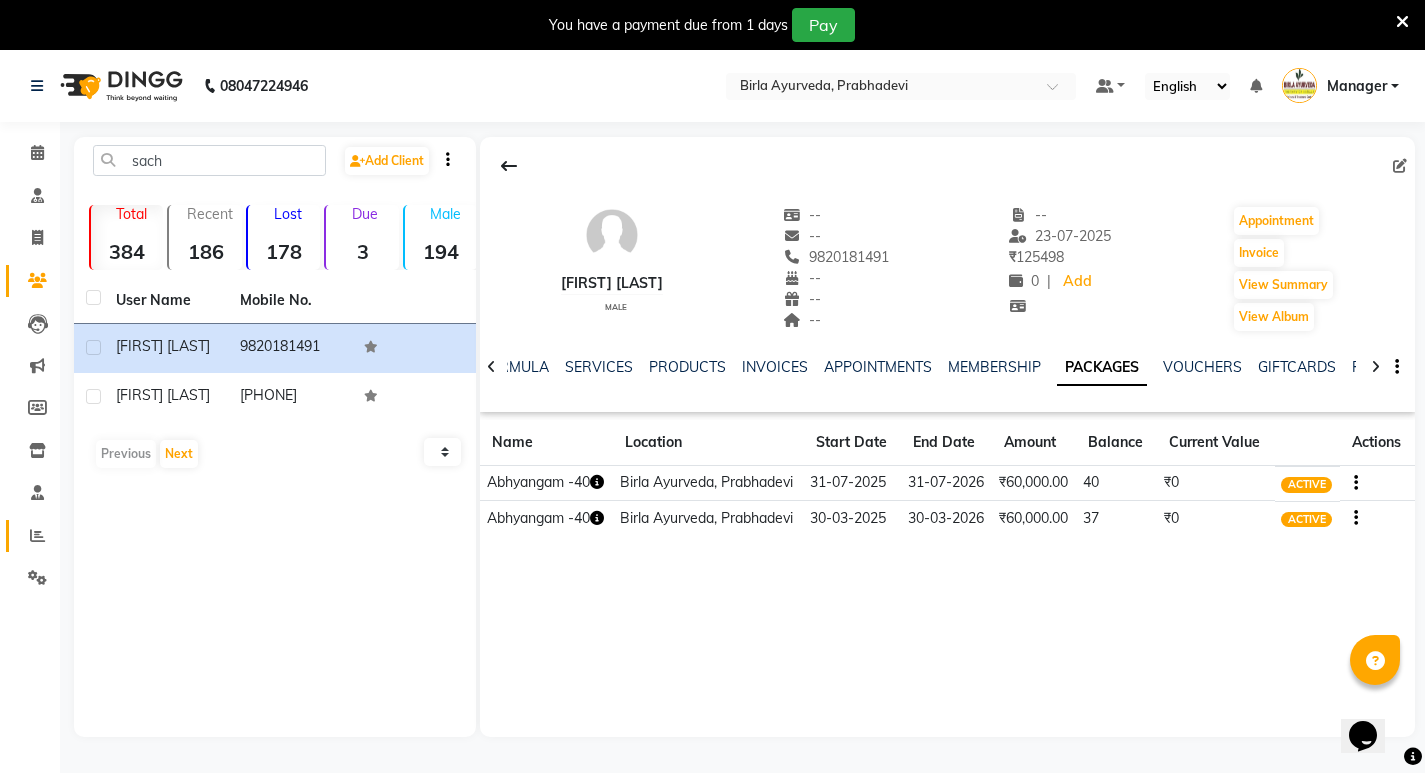 drag, startPoint x: 543, startPoint y: 472, endPoint x: 43, endPoint y: 521, distance: 502.39526 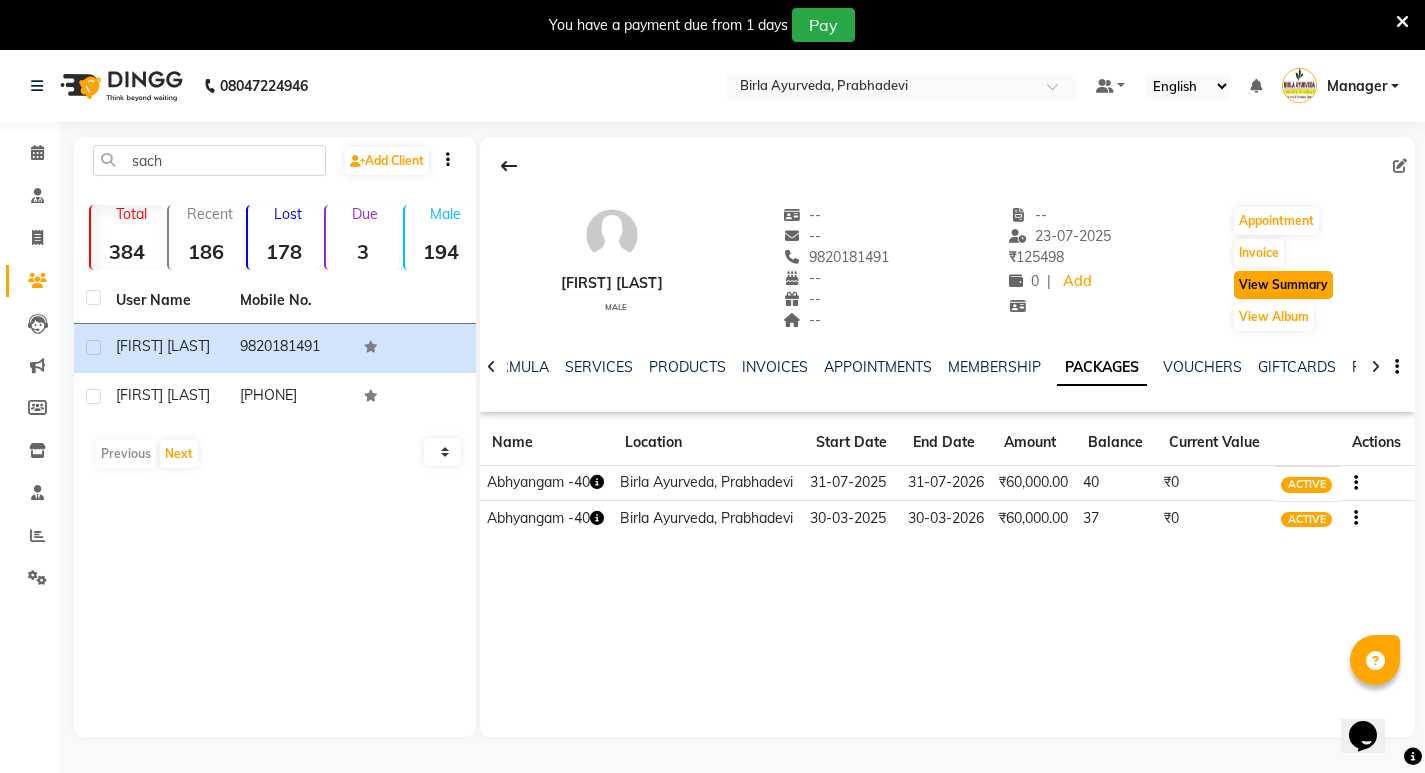 drag, startPoint x: 43, startPoint y: 521, endPoint x: 1280, endPoint y: 282, distance: 1259.877 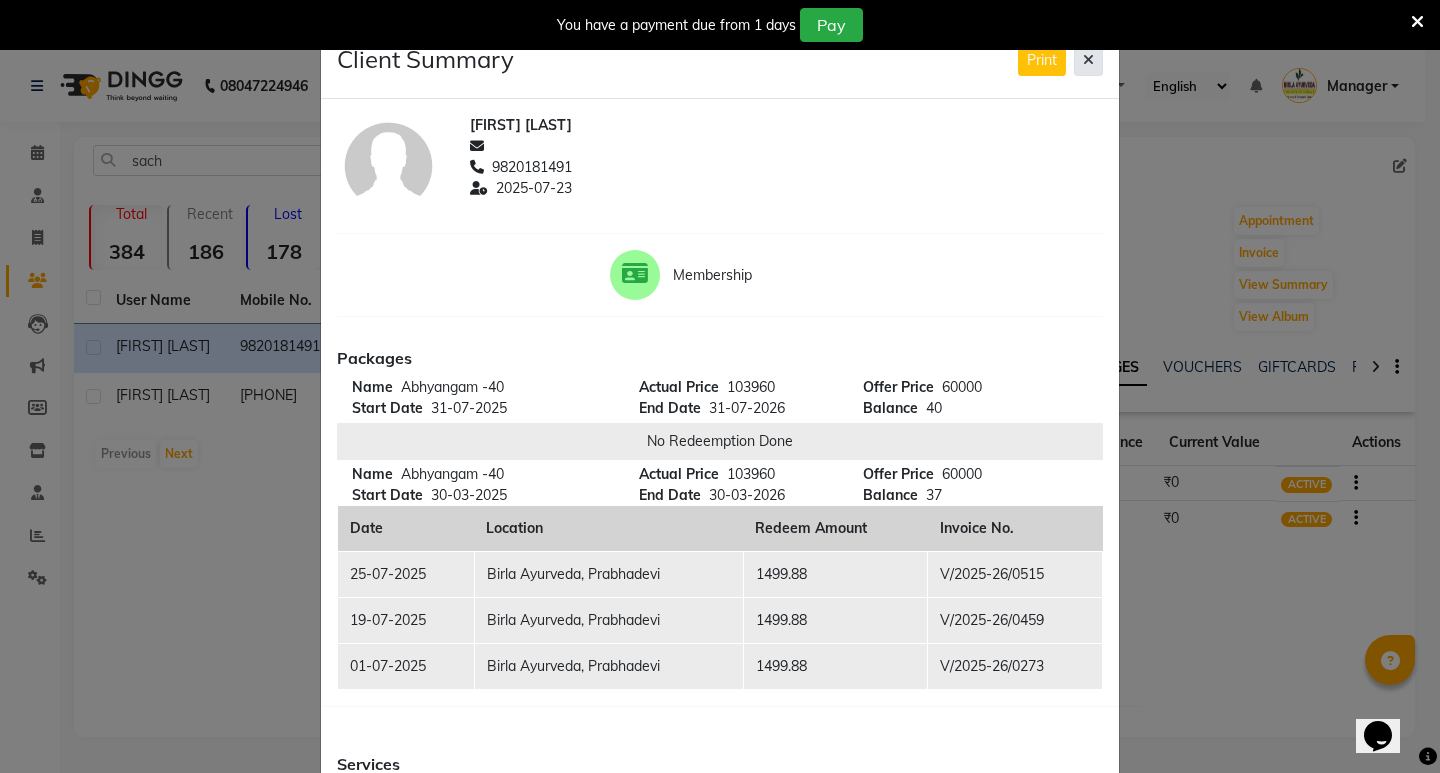 click 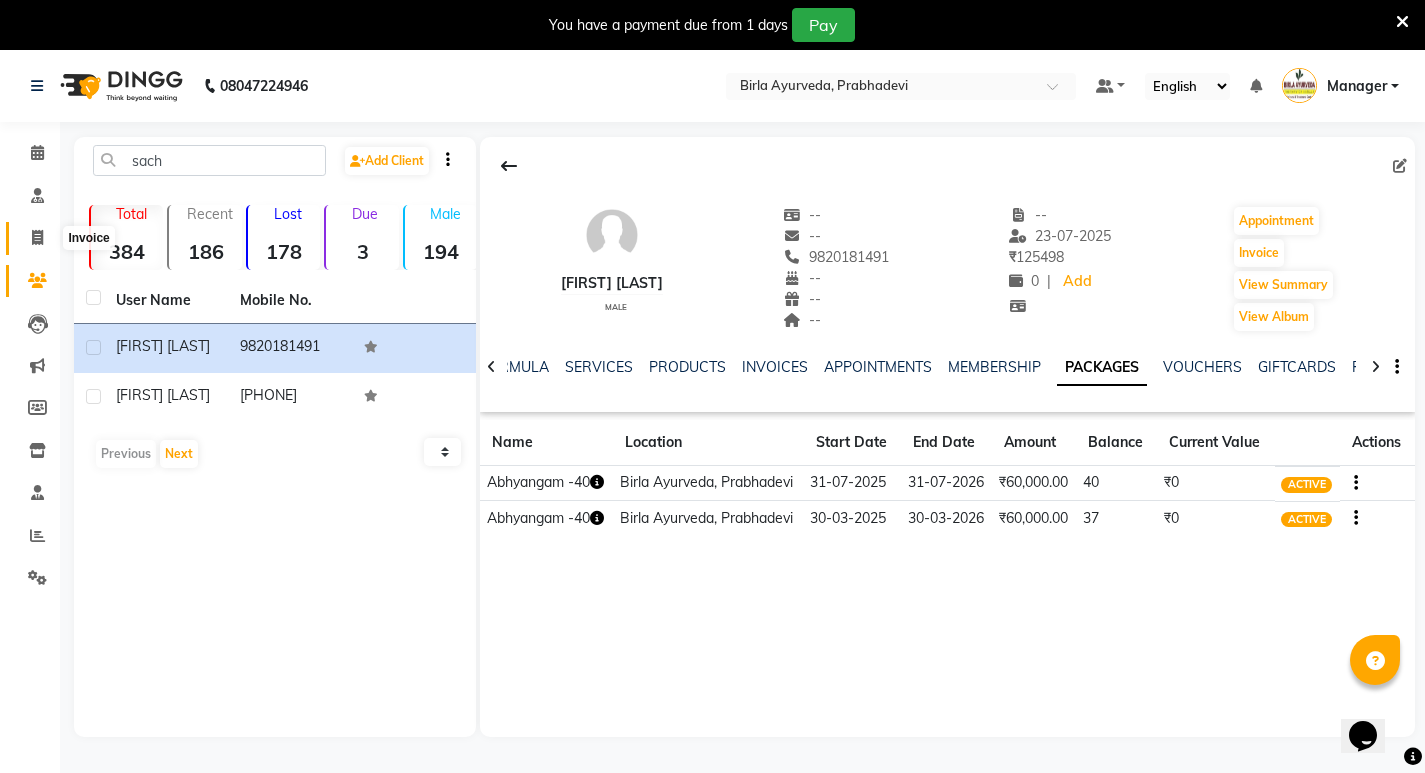 click 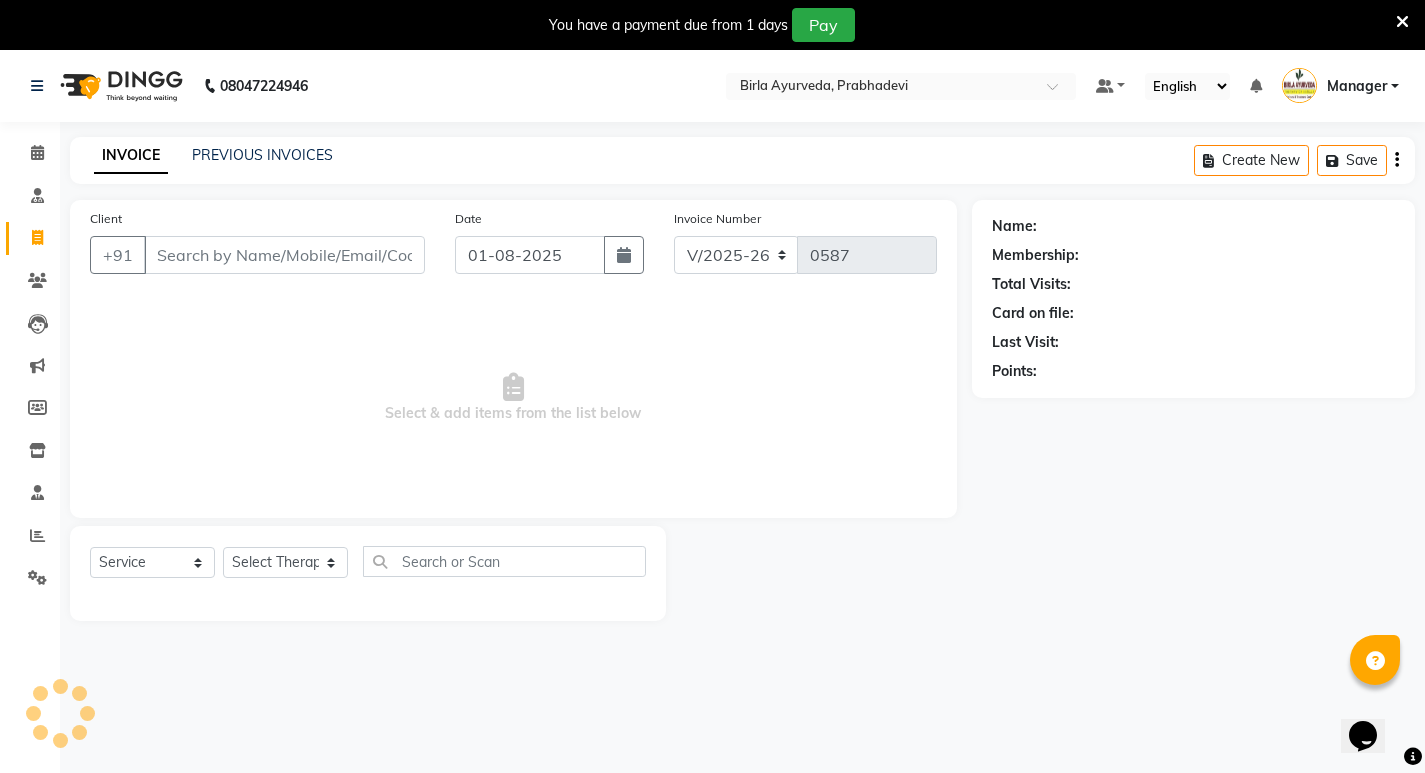 scroll, scrollTop: 50, scrollLeft: 0, axis: vertical 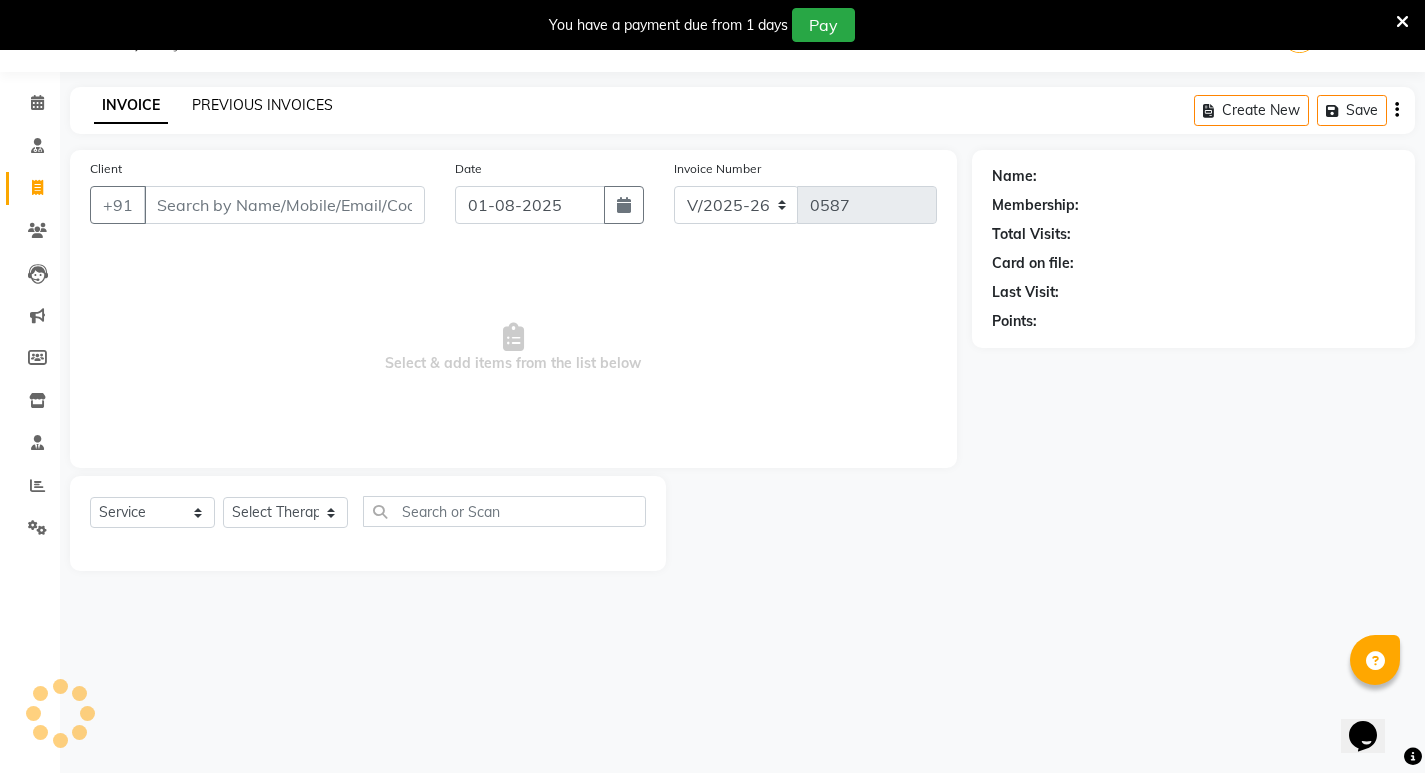 click on "PREVIOUS INVOICES" 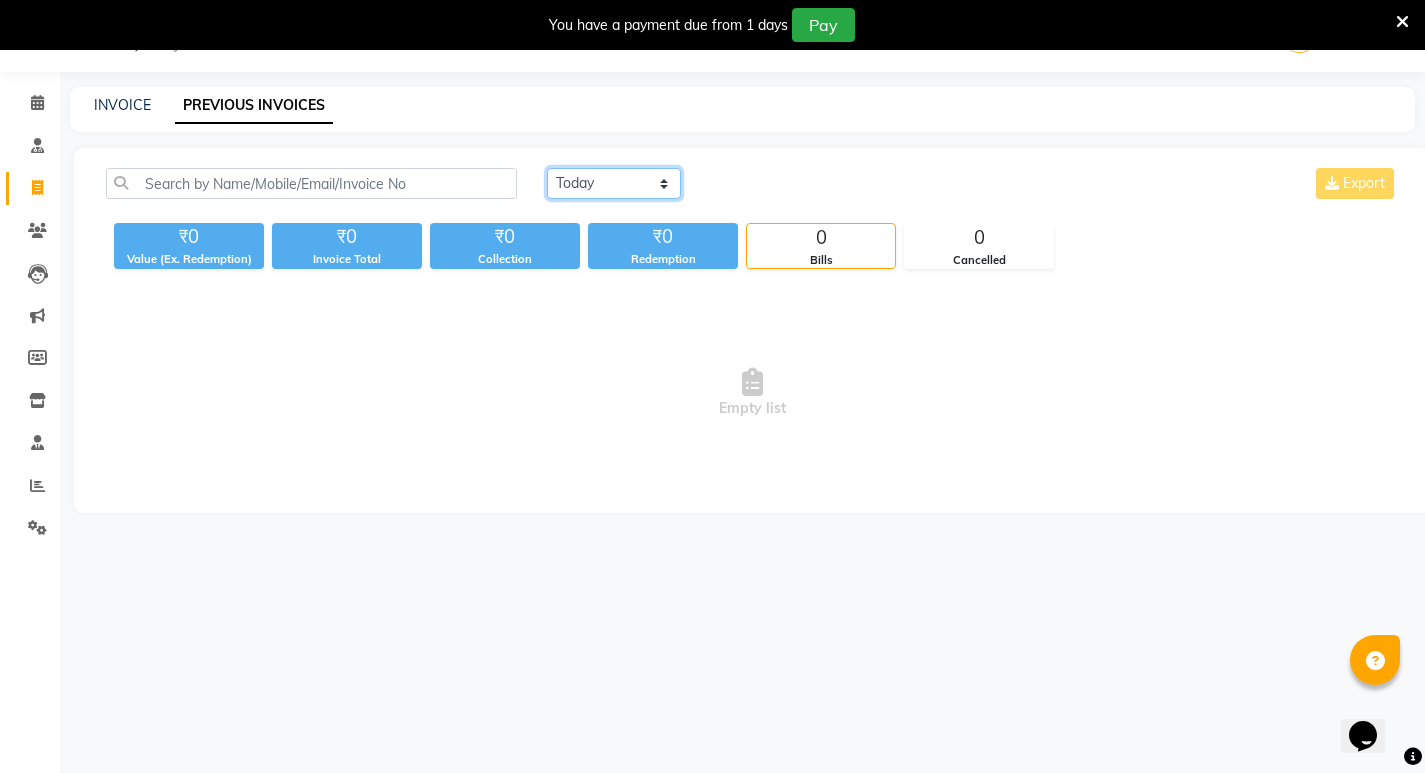 click on "Today Yesterday Custom Range" 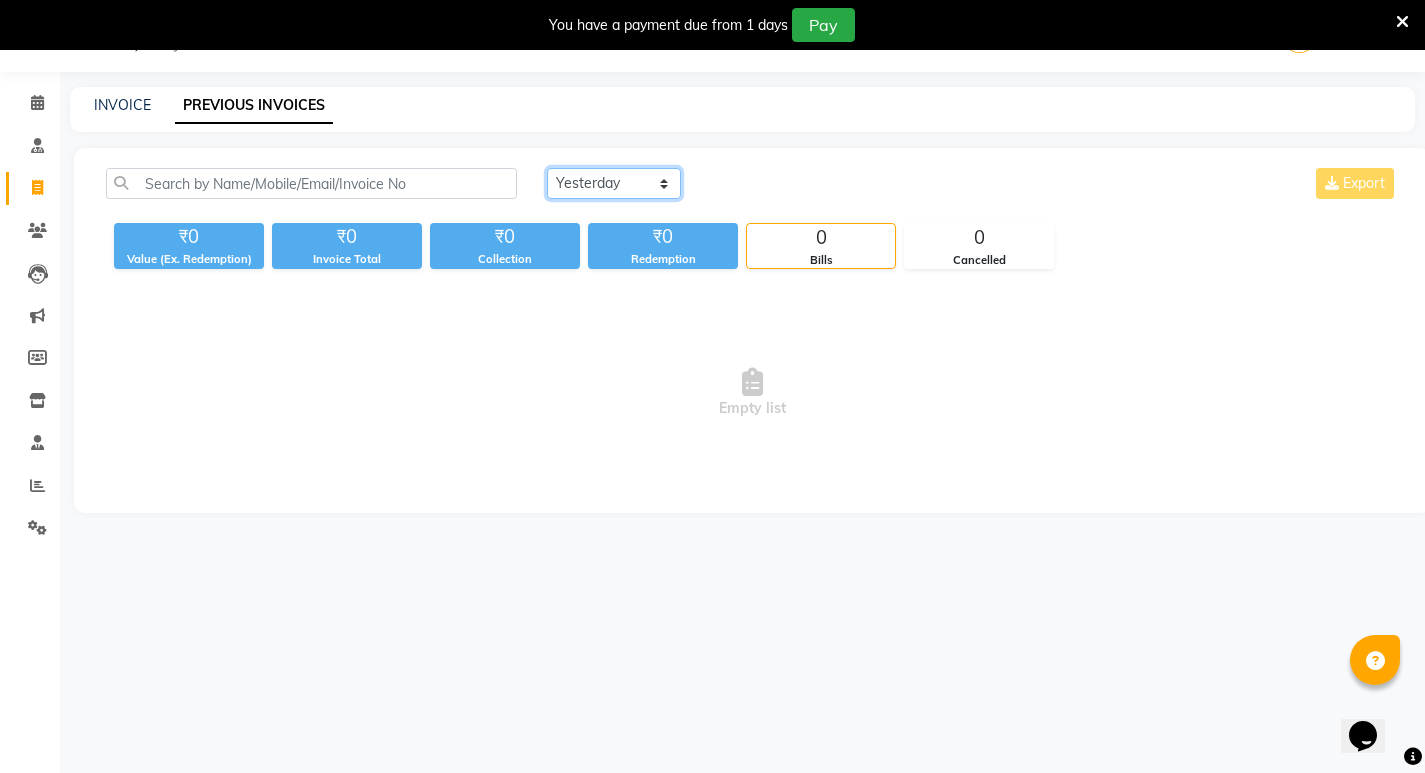 click on "Today Yesterday Custom Range" 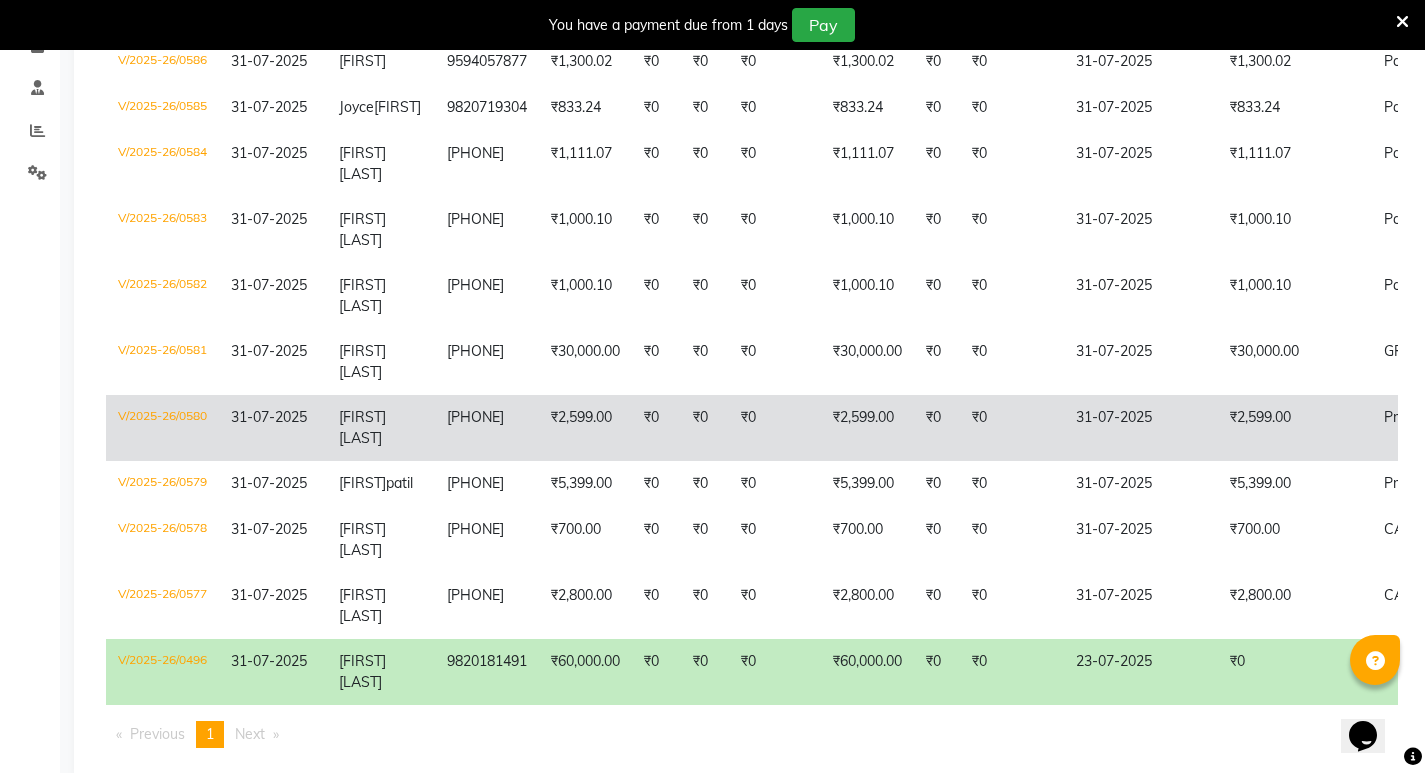 scroll, scrollTop: 441, scrollLeft: 0, axis: vertical 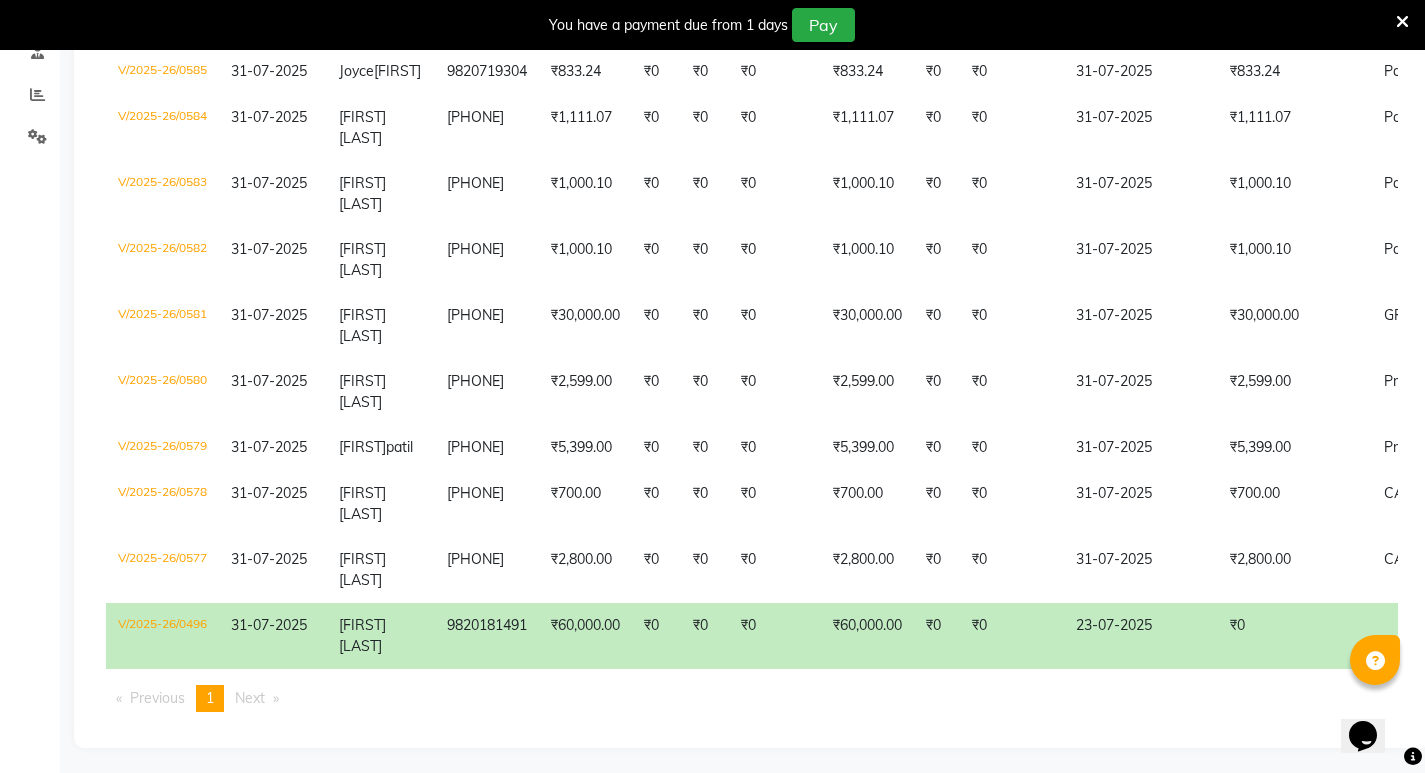 click on "9820181491" 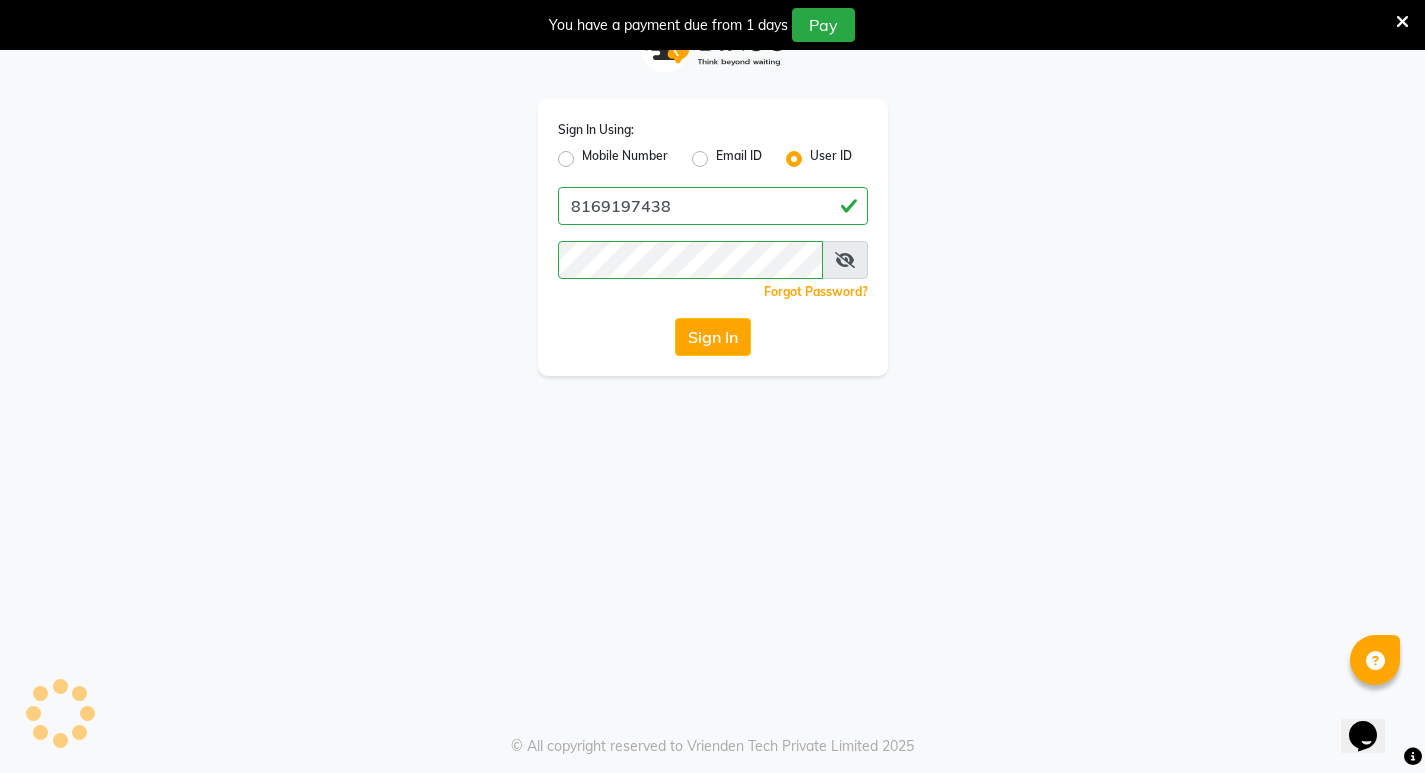scroll, scrollTop: 50, scrollLeft: 0, axis: vertical 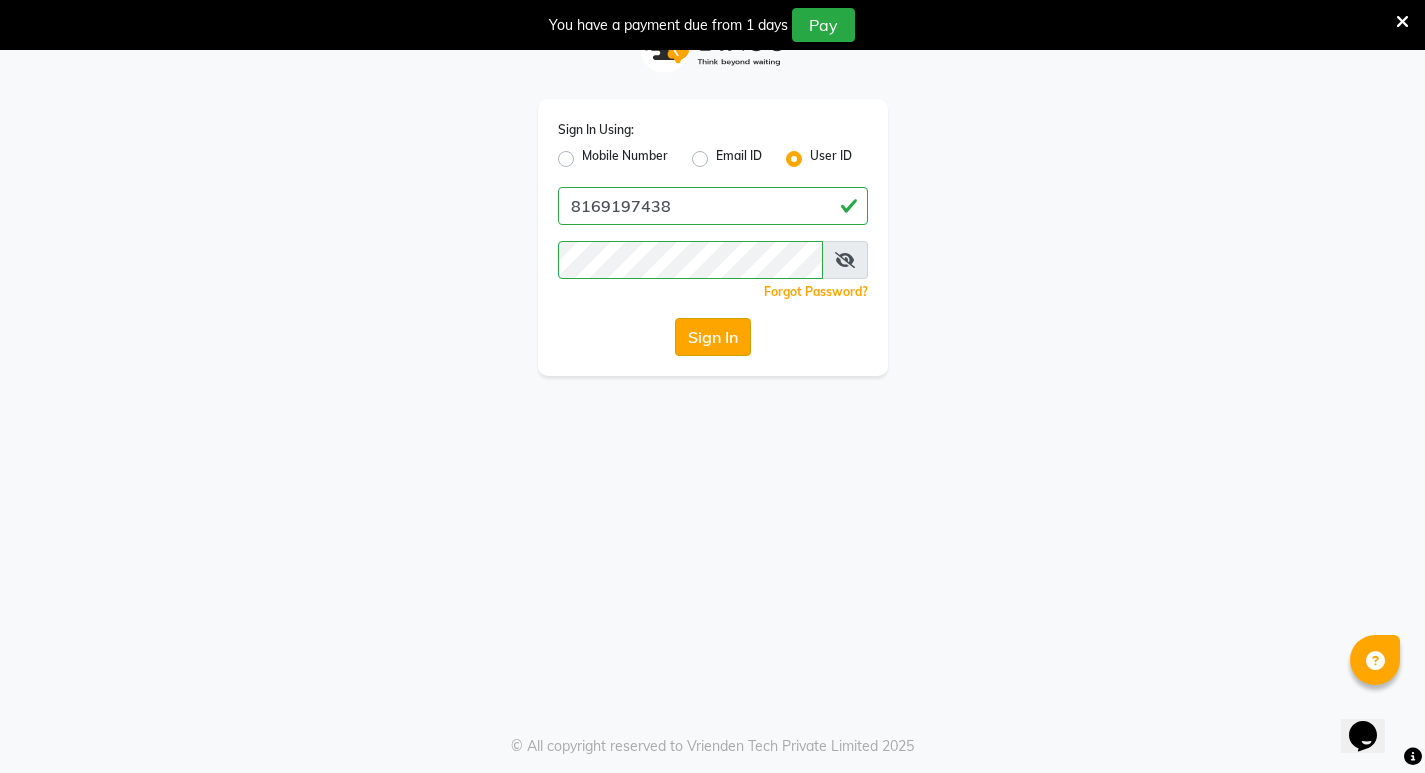 click on "Sign In" 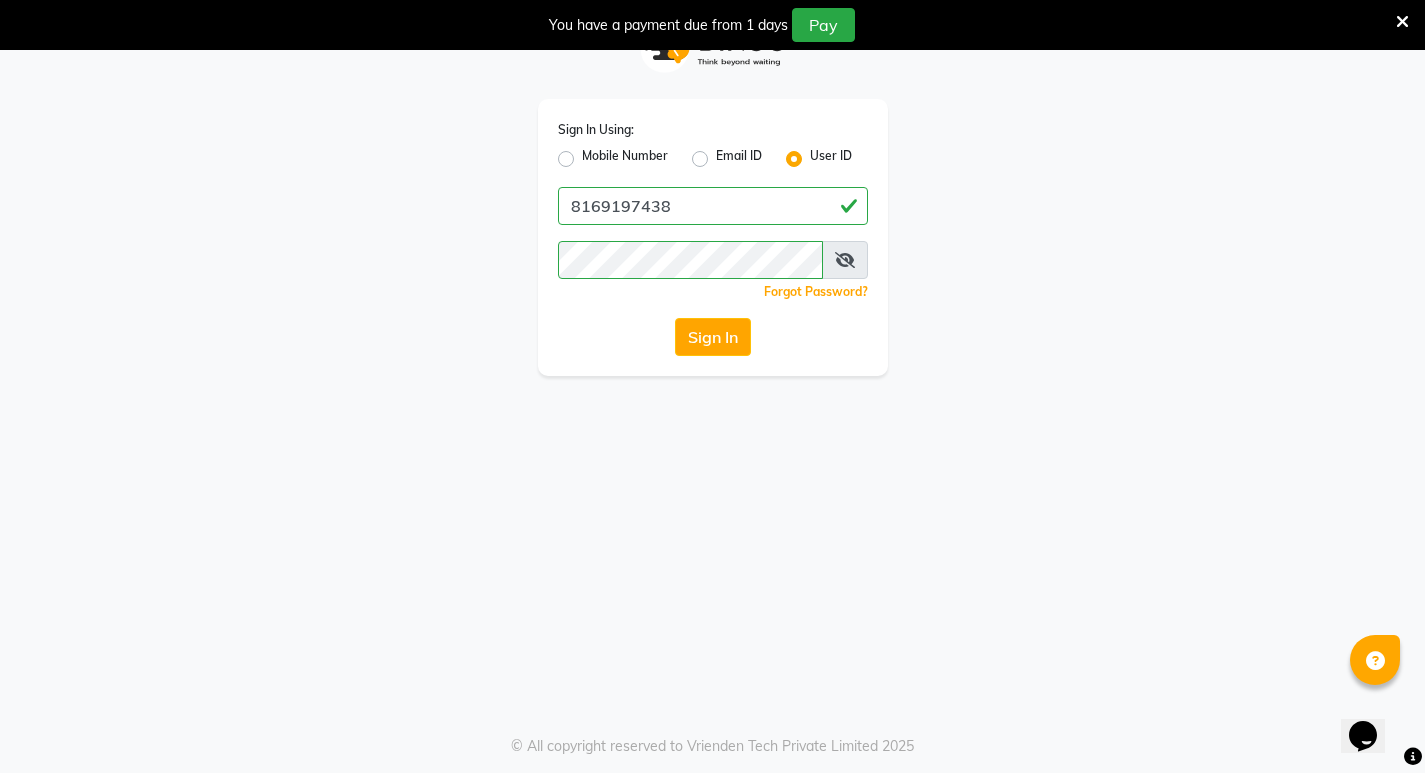 click on "Mobile Number" 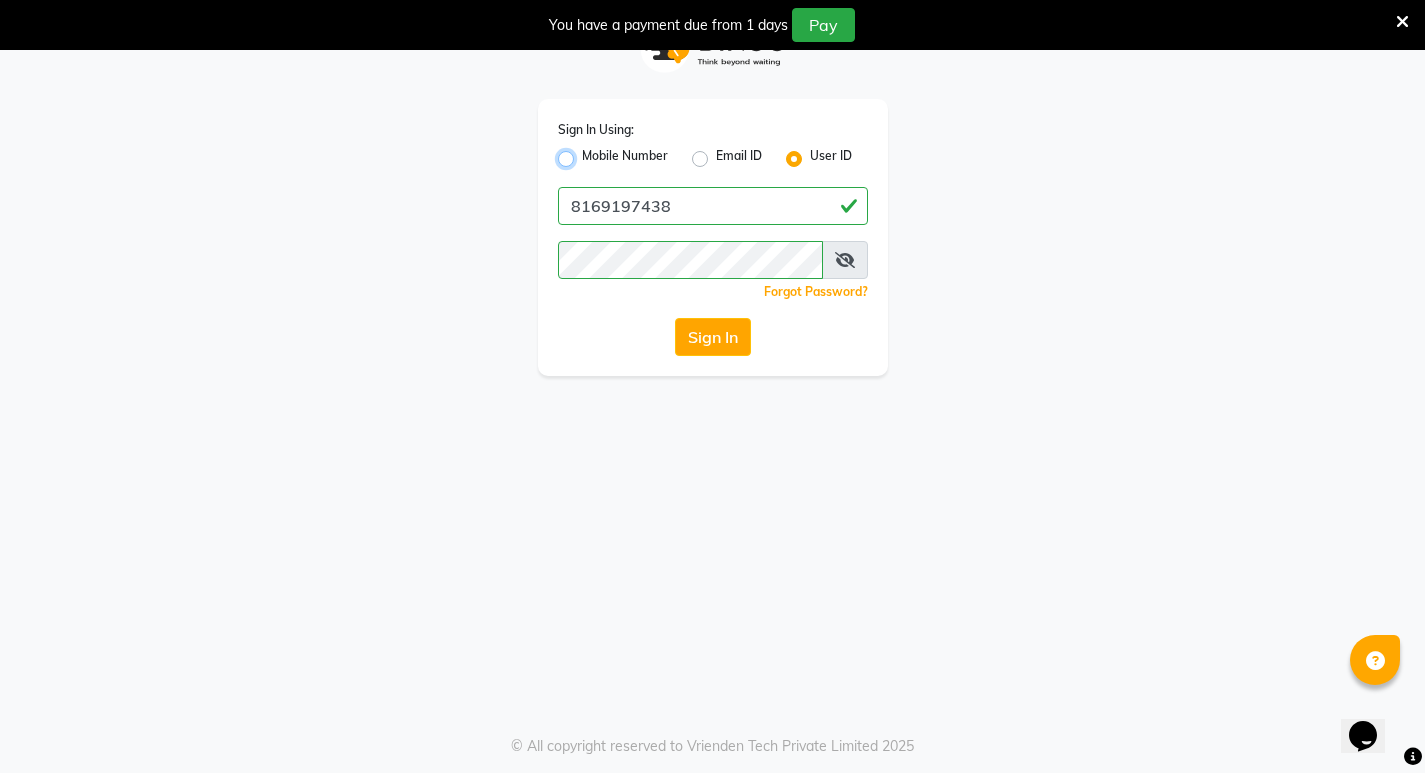 click on "Mobile Number" at bounding box center (588, 153) 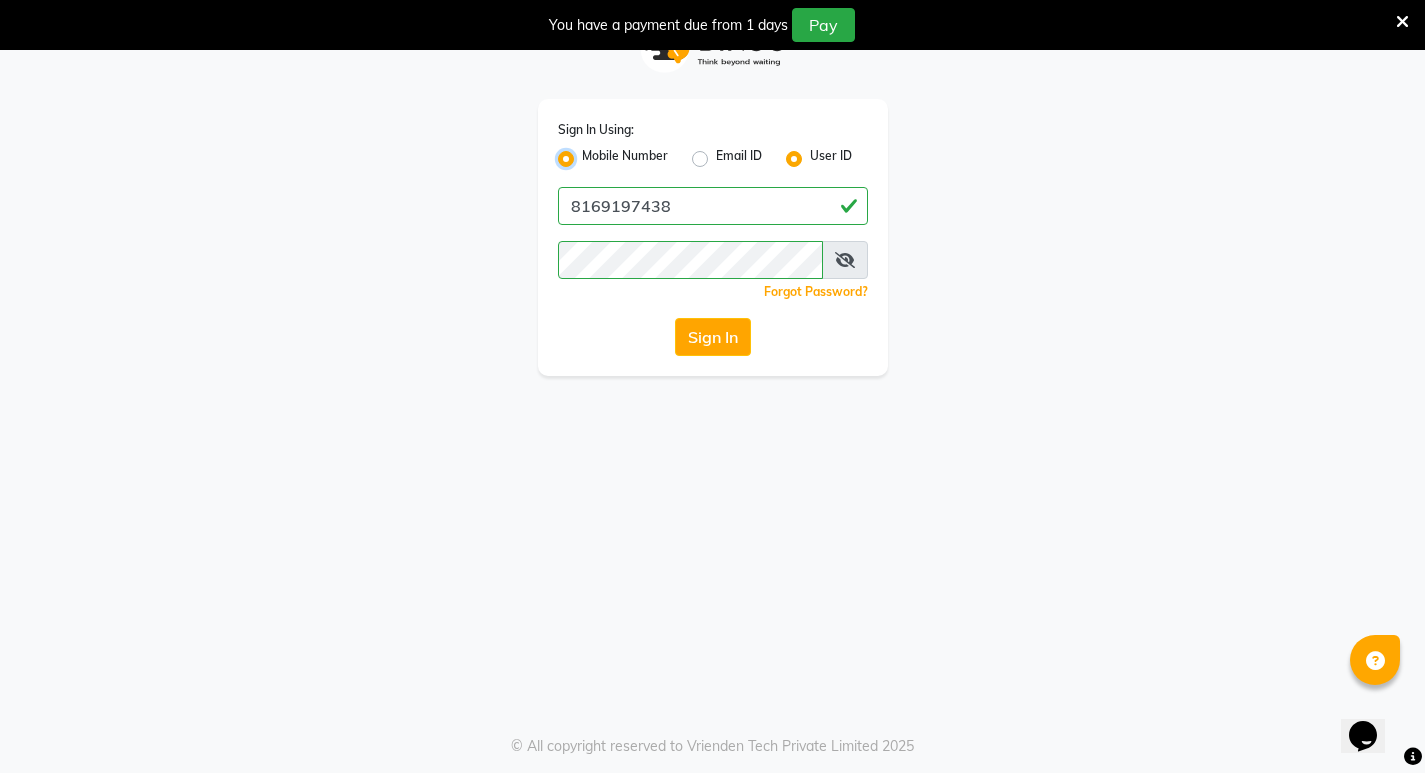 radio on "false" 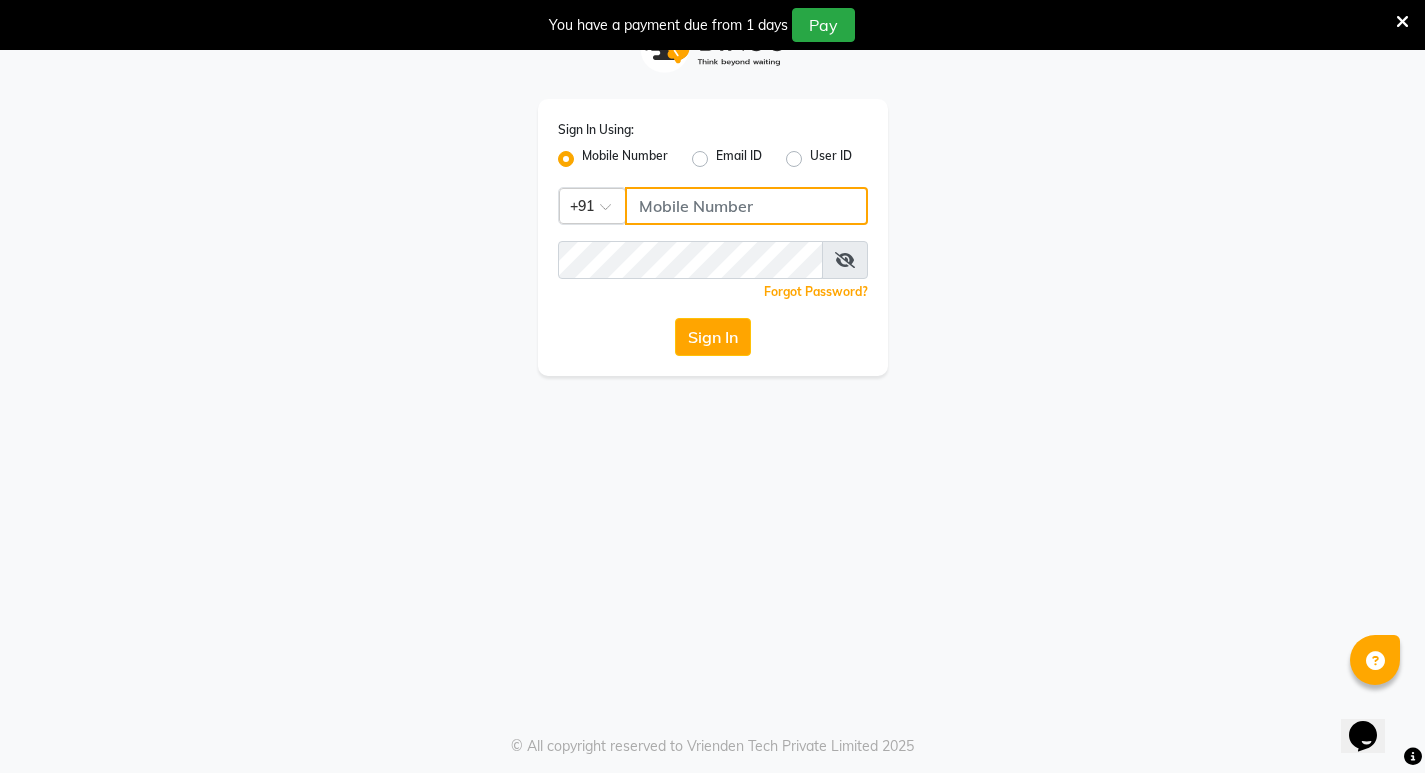 drag, startPoint x: 690, startPoint y: 203, endPoint x: 702, endPoint y: 222, distance: 22.472204 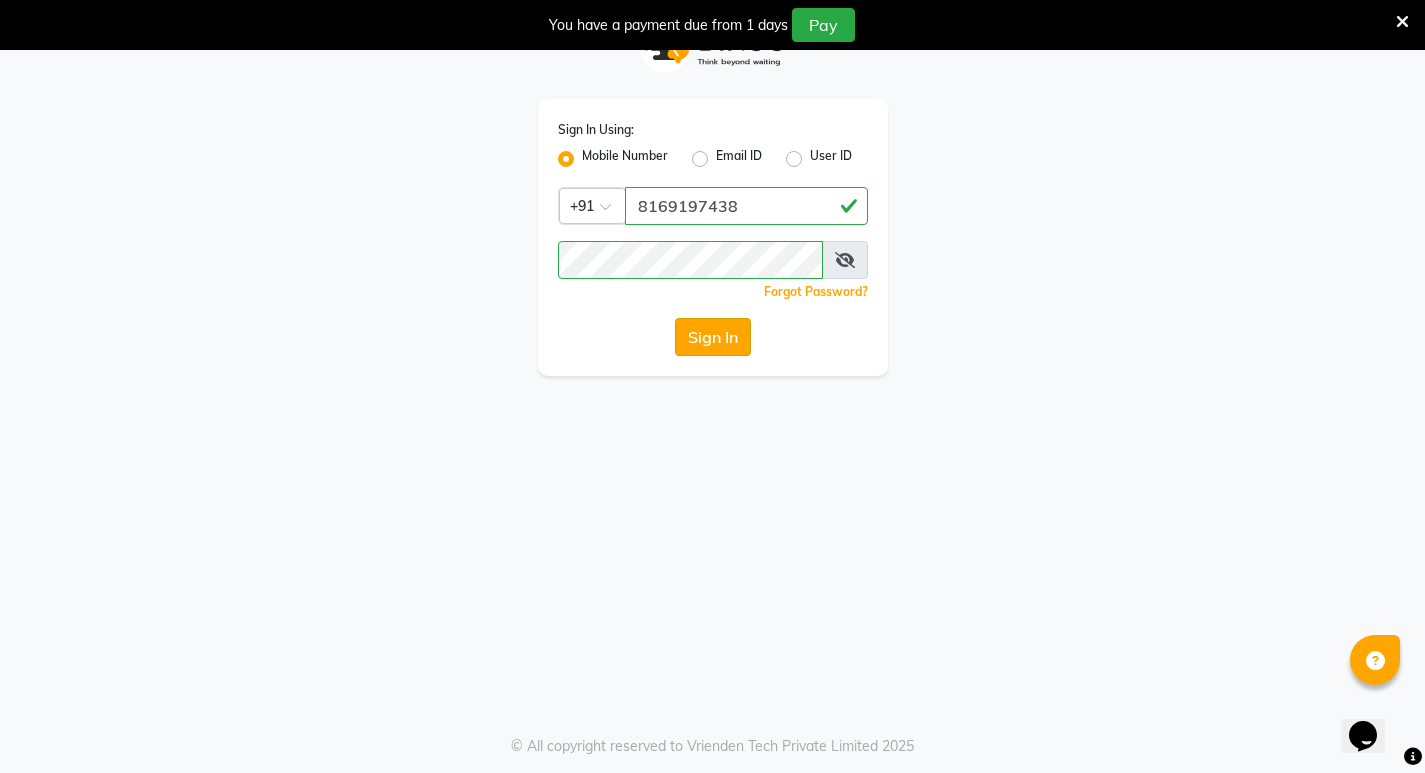 click on "Sign In" 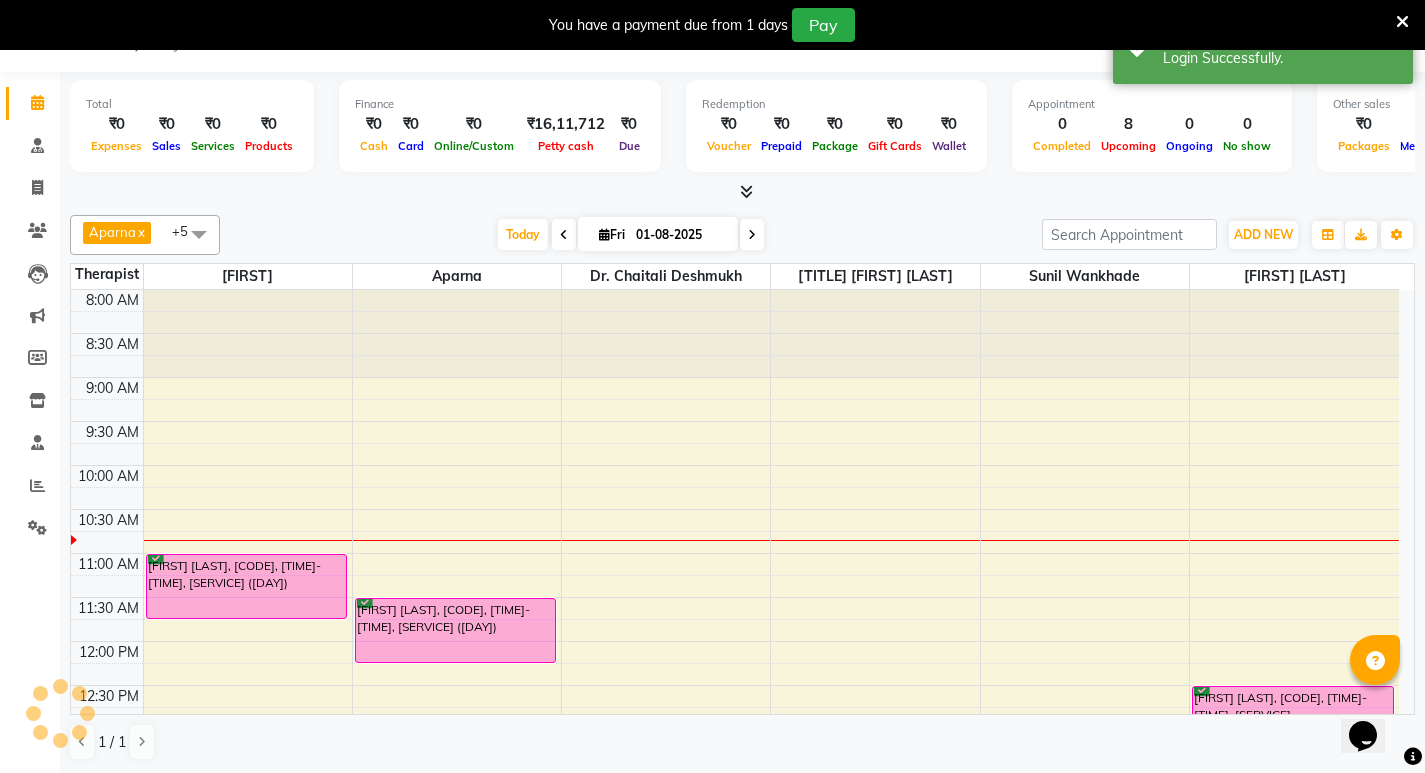 scroll, scrollTop: 0, scrollLeft: 0, axis: both 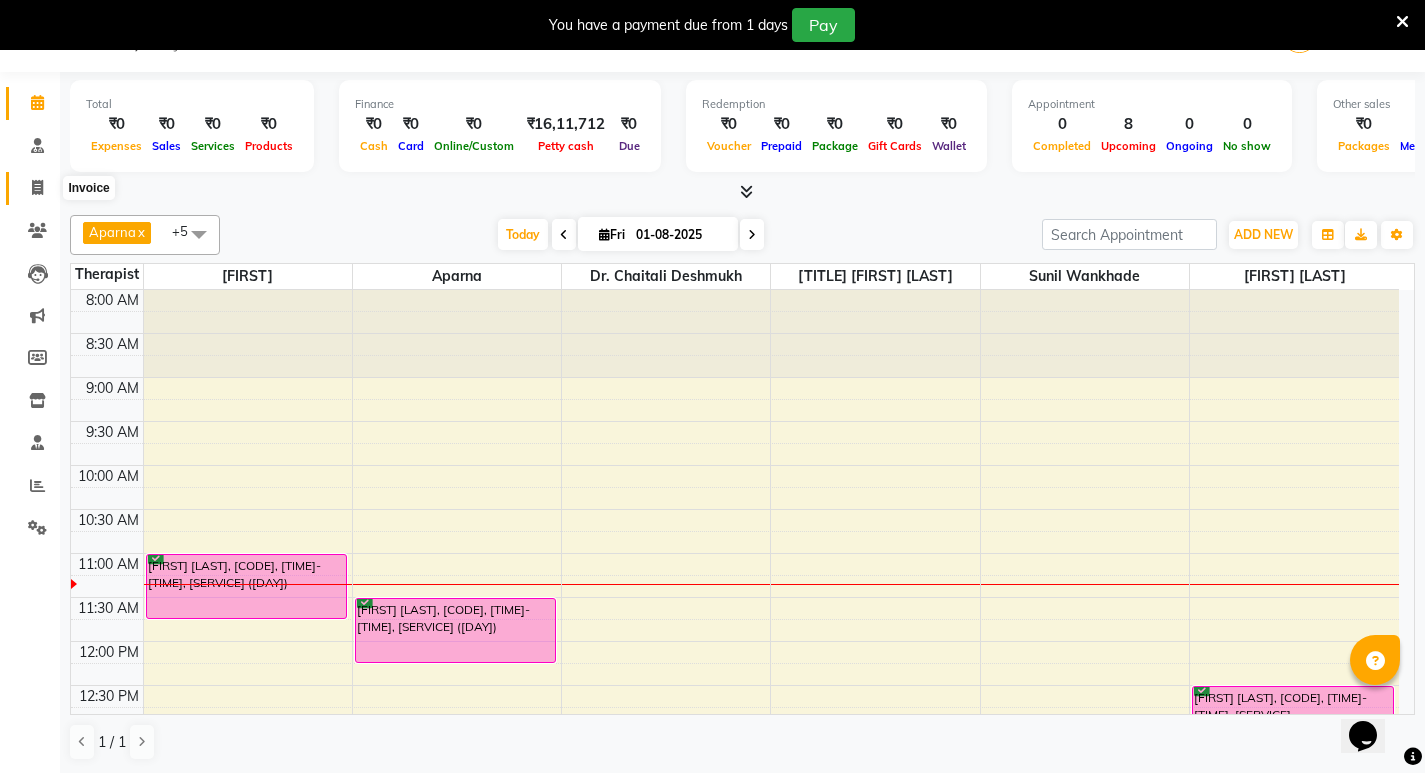 click 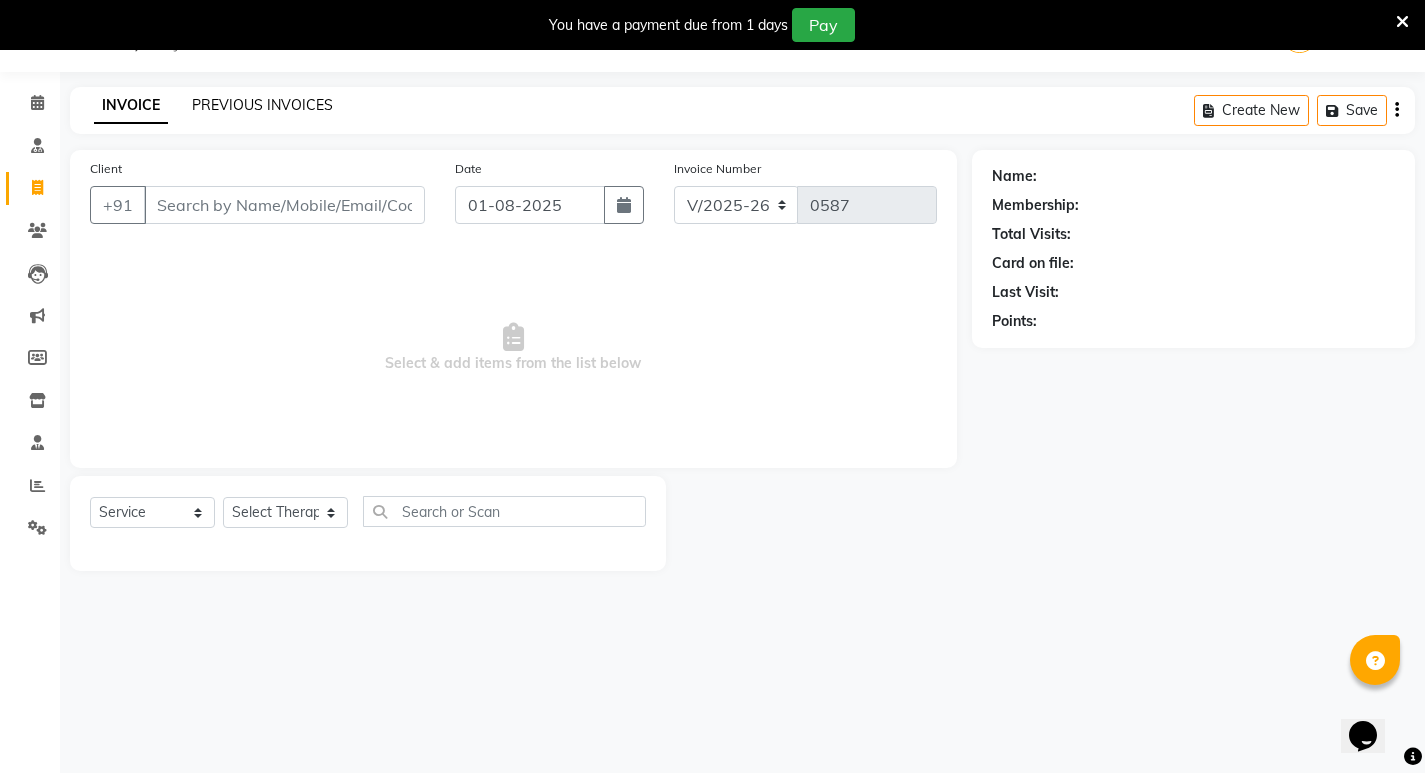 click on "PREVIOUS INVOICES" 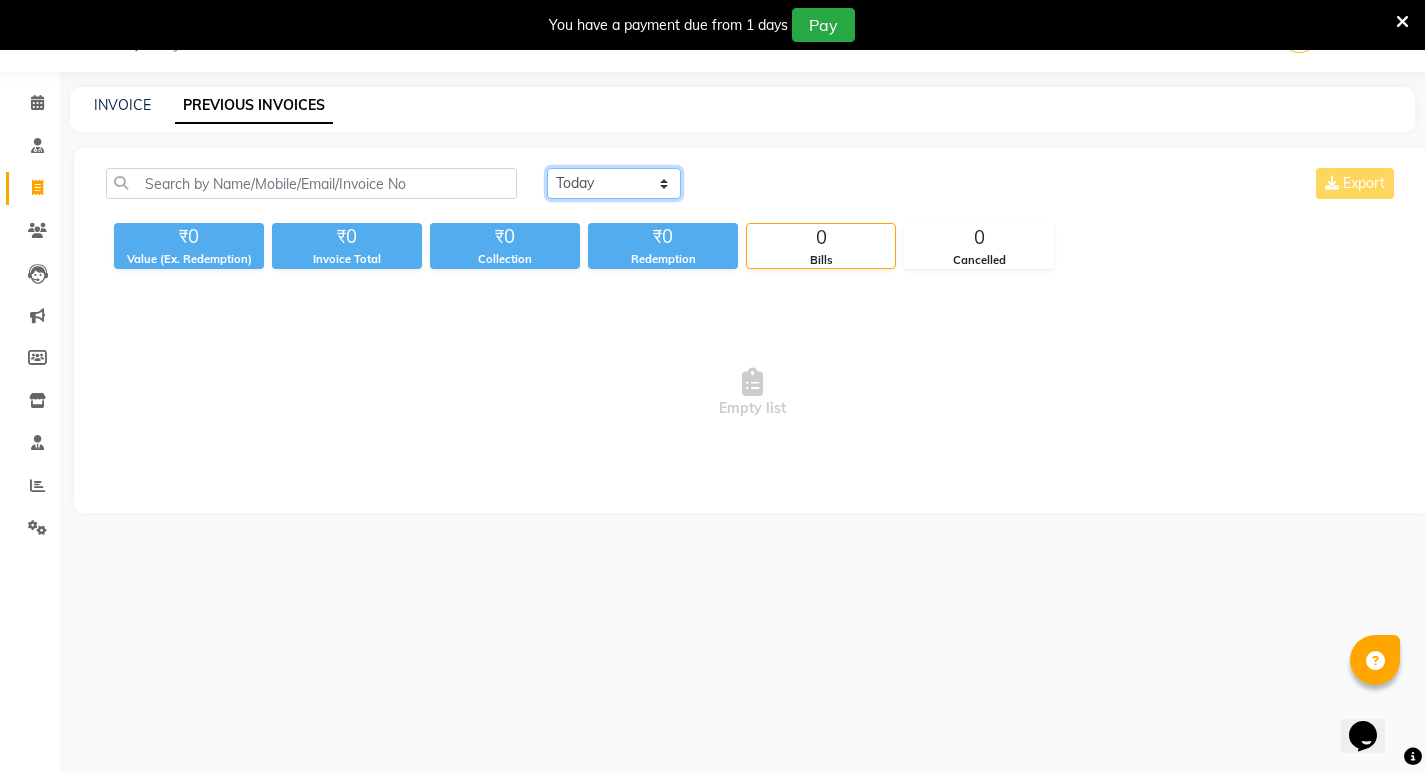 click on "Today Yesterday Custom Range" 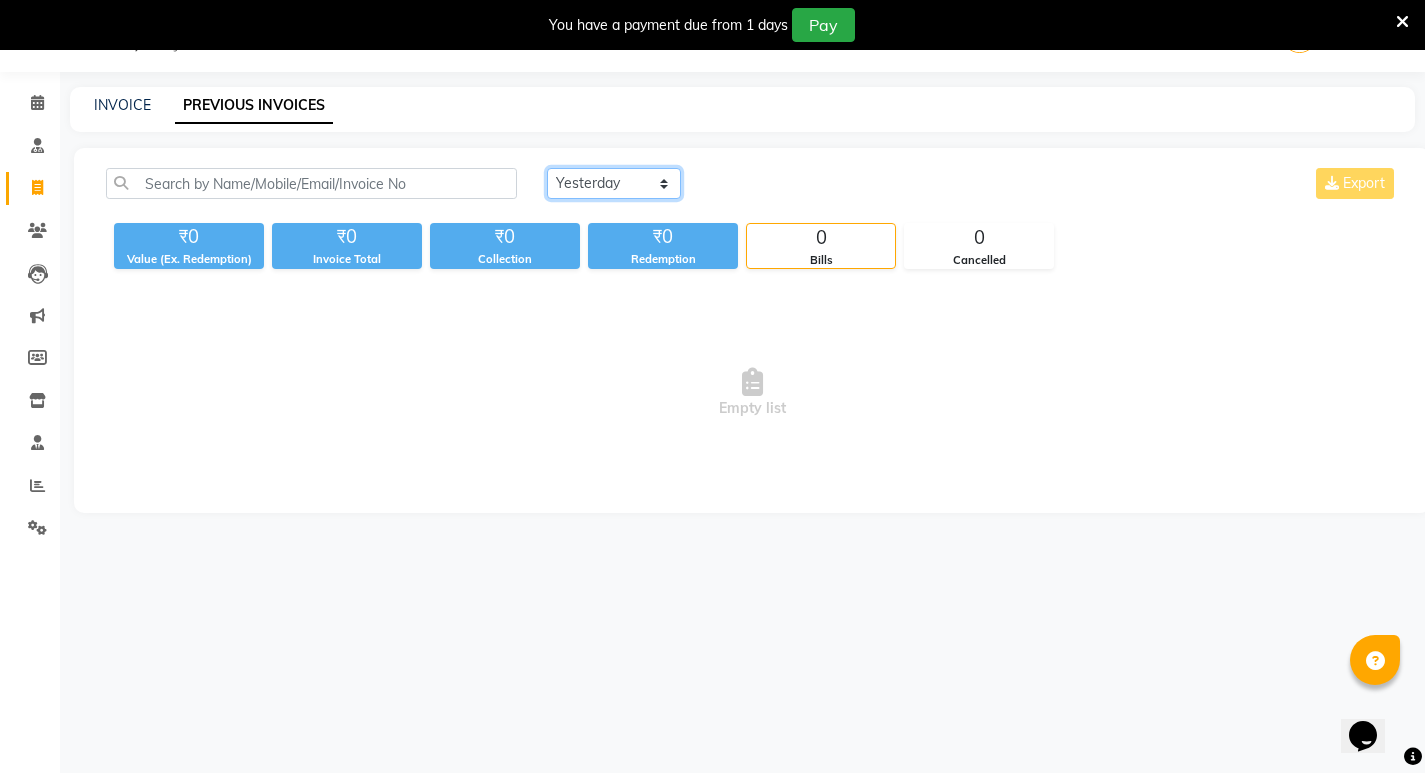 click on "Today Yesterday Custom Range" 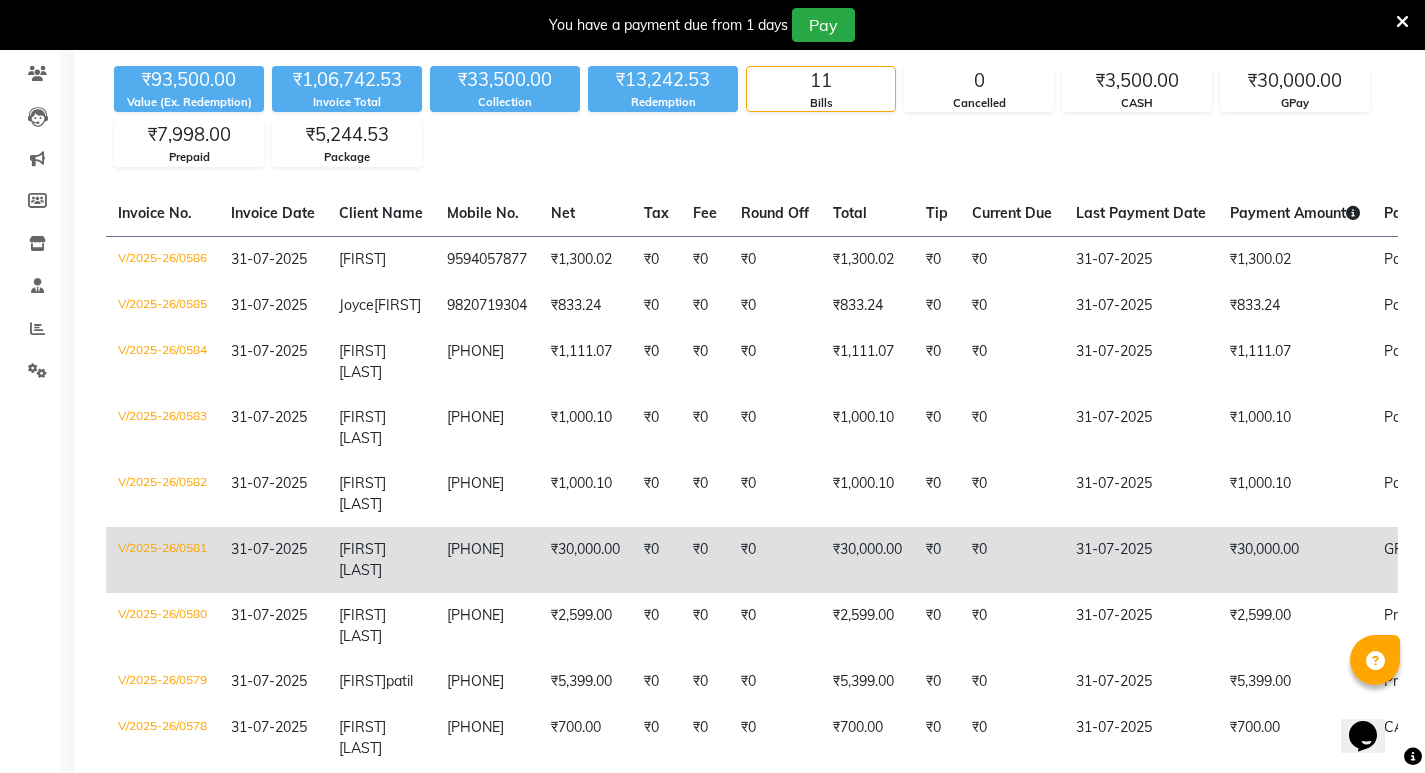 scroll, scrollTop: 250, scrollLeft: 0, axis: vertical 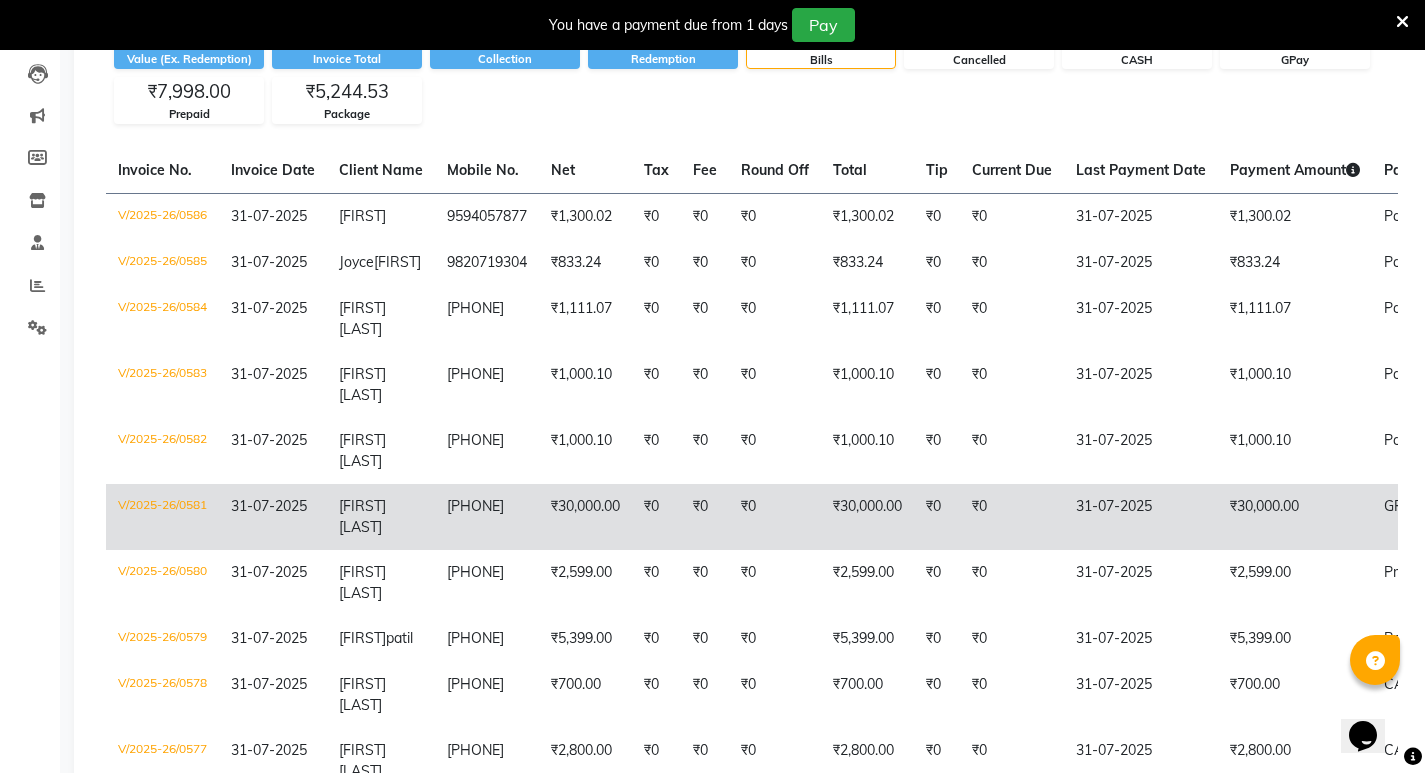 click on "[PHONE]" 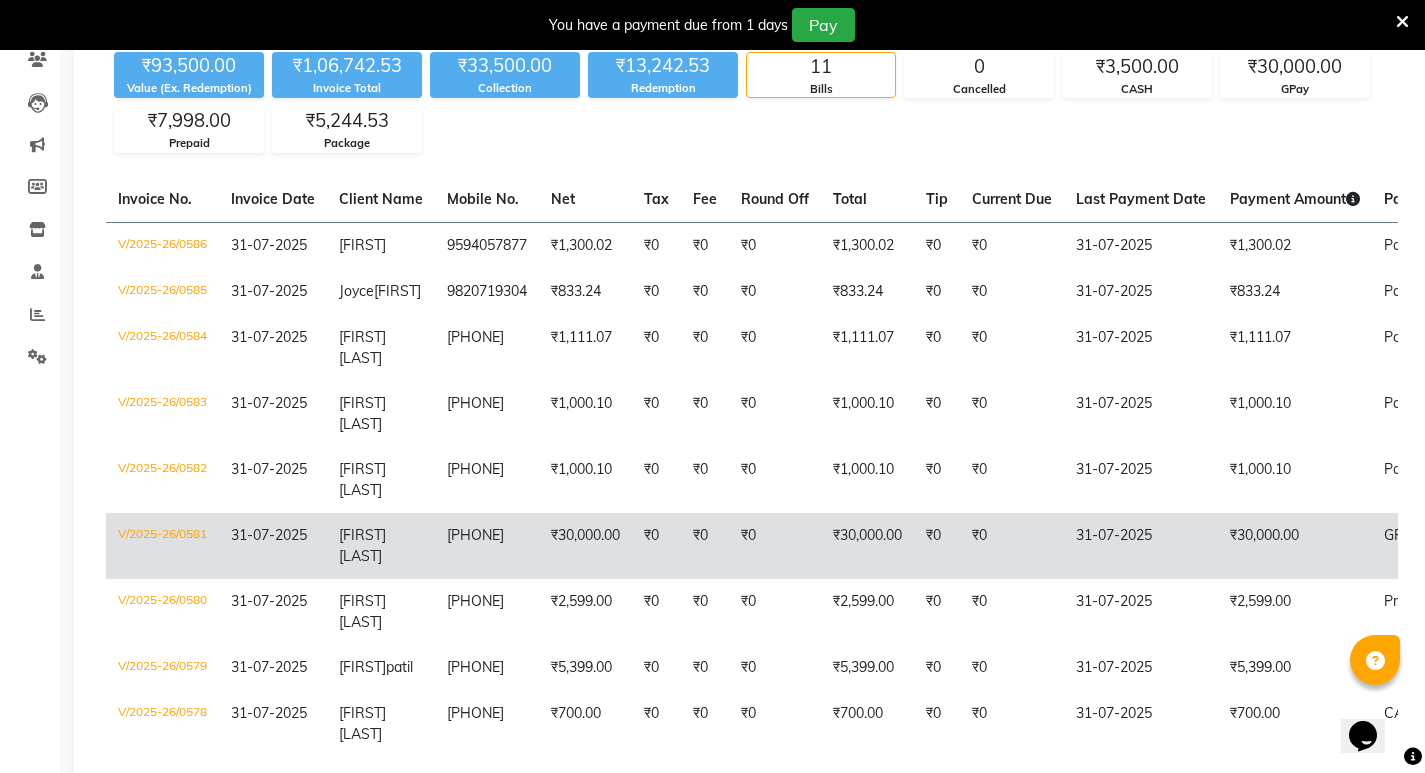 scroll, scrollTop: 41, scrollLeft: 0, axis: vertical 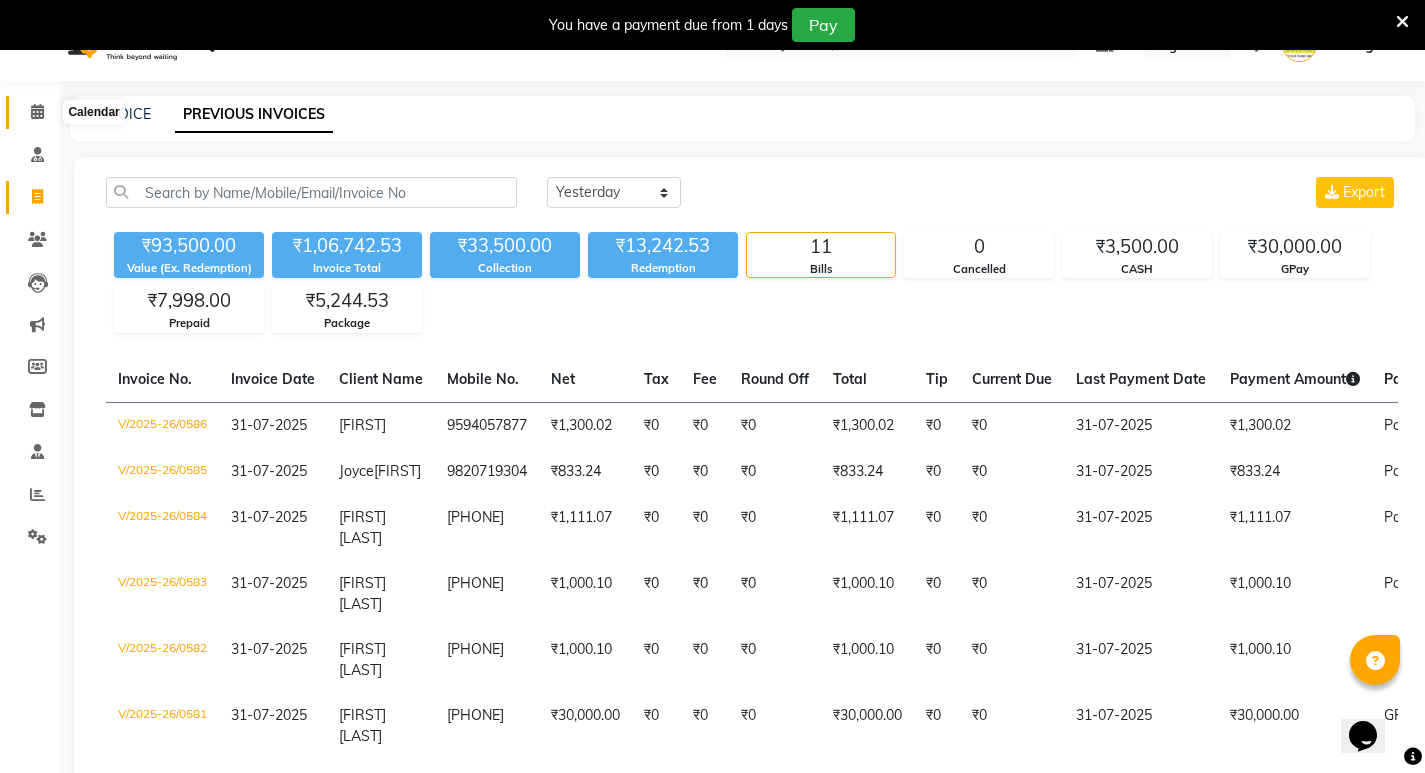 click 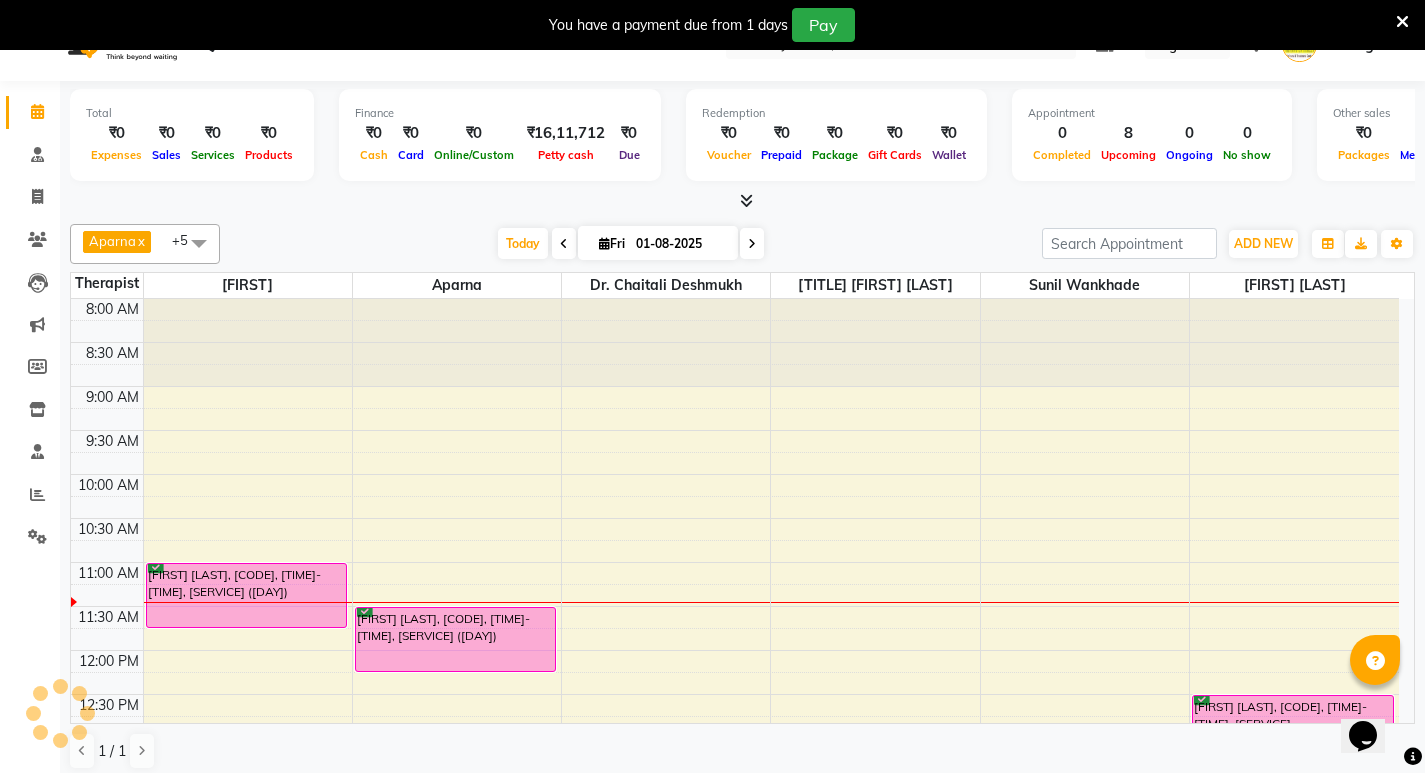 scroll, scrollTop: 0, scrollLeft: 0, axis: both 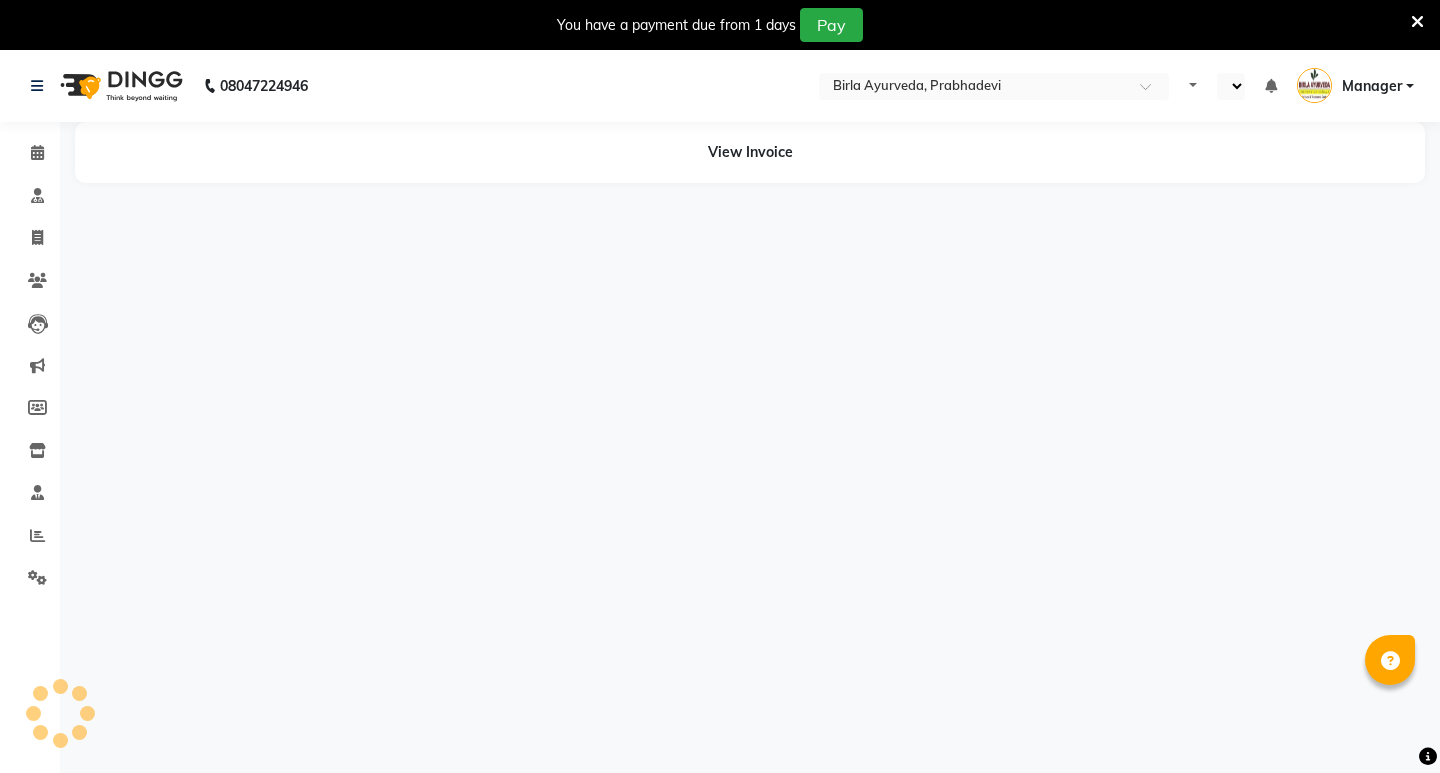 select on "en" 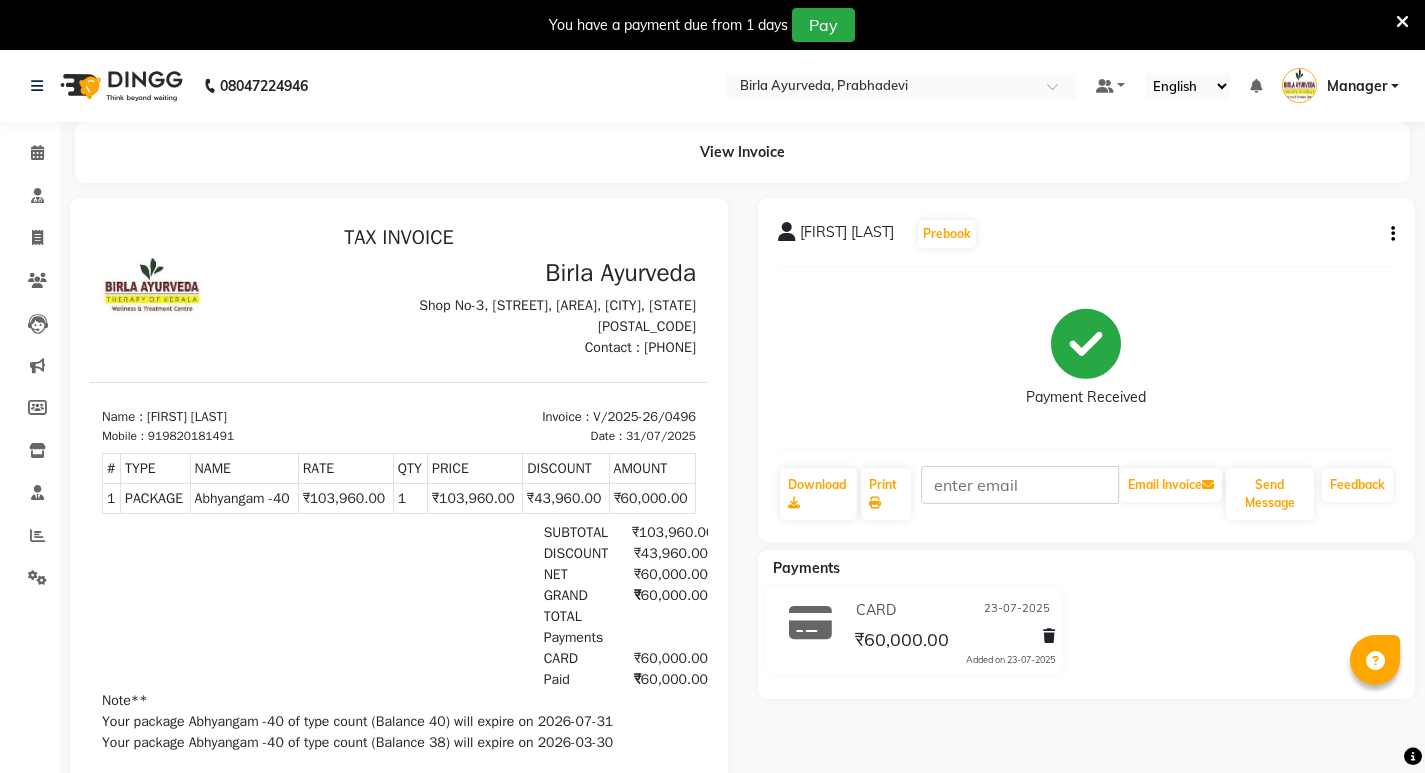 scroll, scrollTop: 0, scrollLeft: 0, axis: both 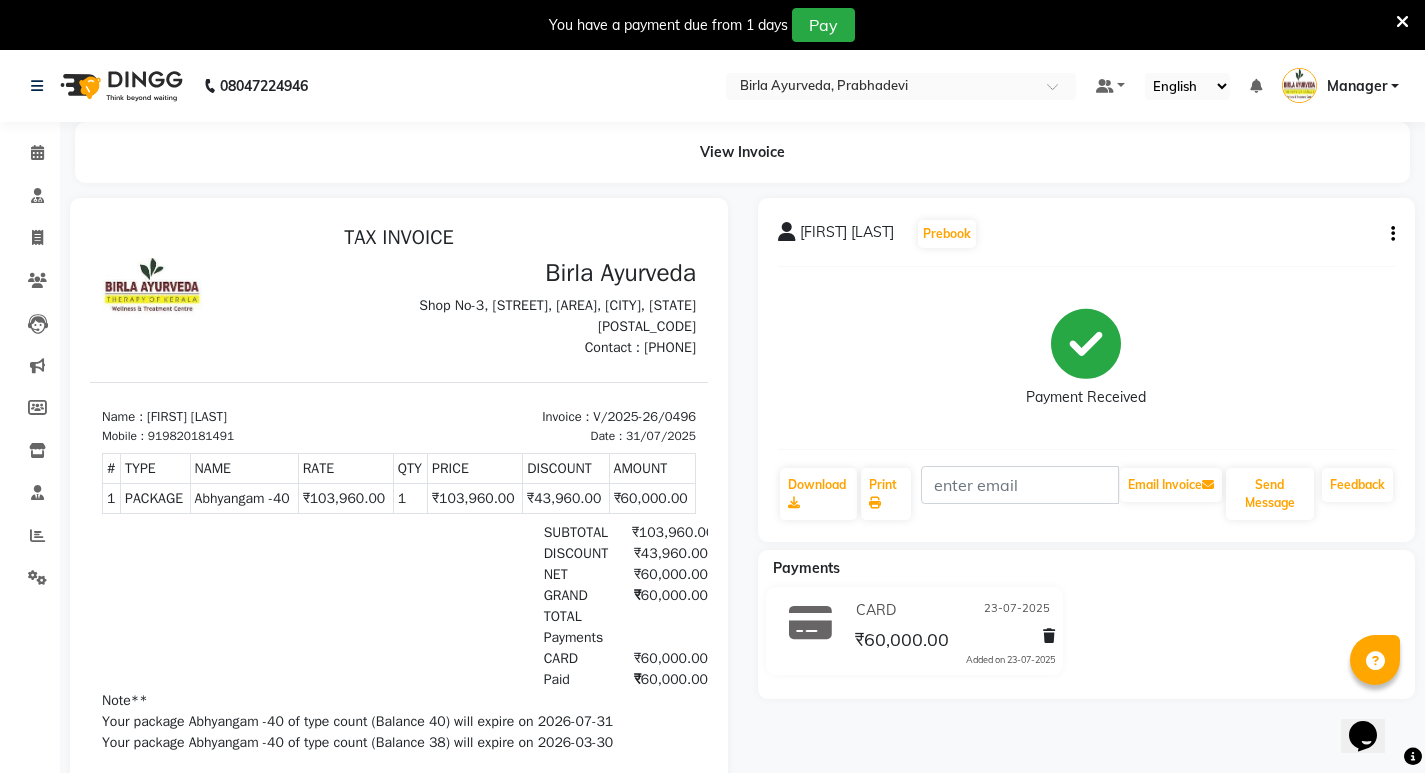 click on "[FIRST] [LAST]    Prebook   Payment Received  Download  Print   Email Invoice   Send Message Feedback" 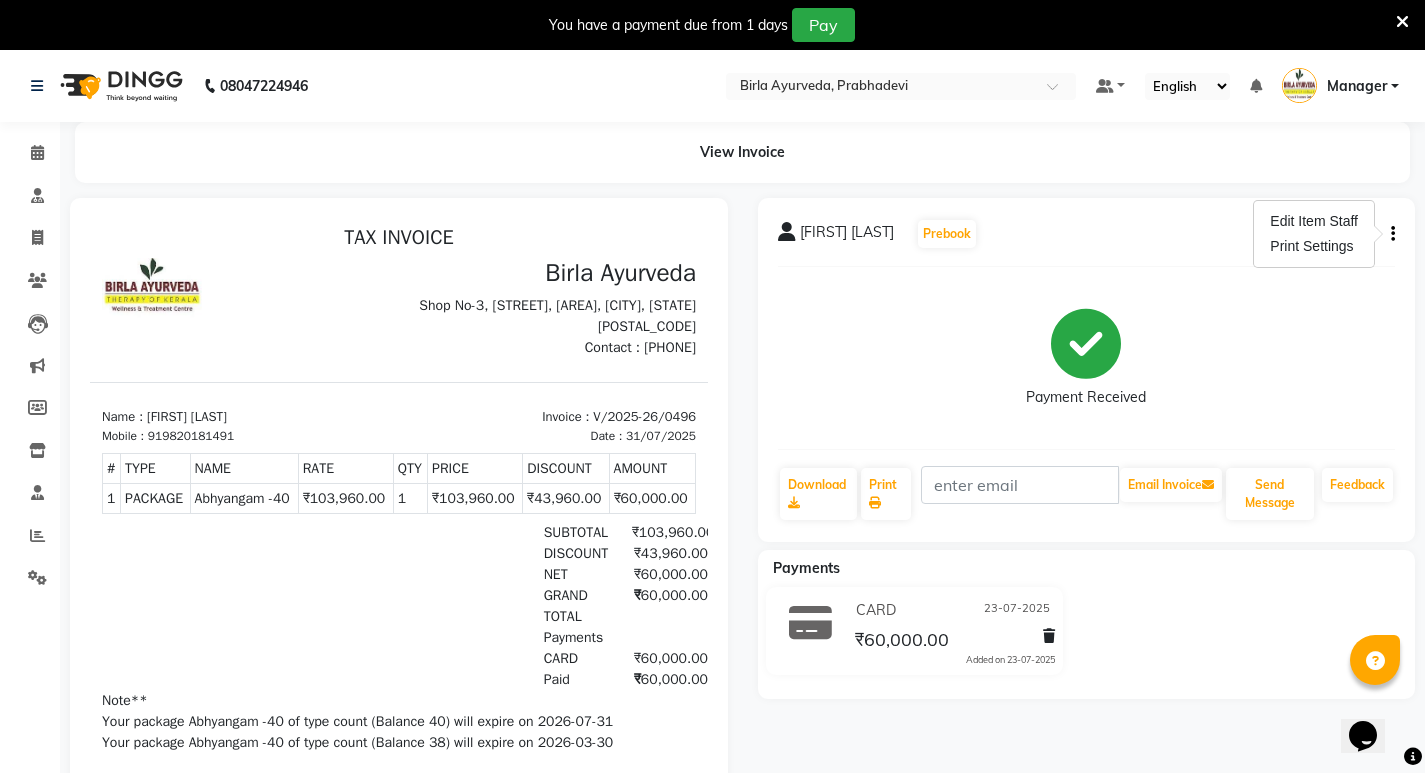click 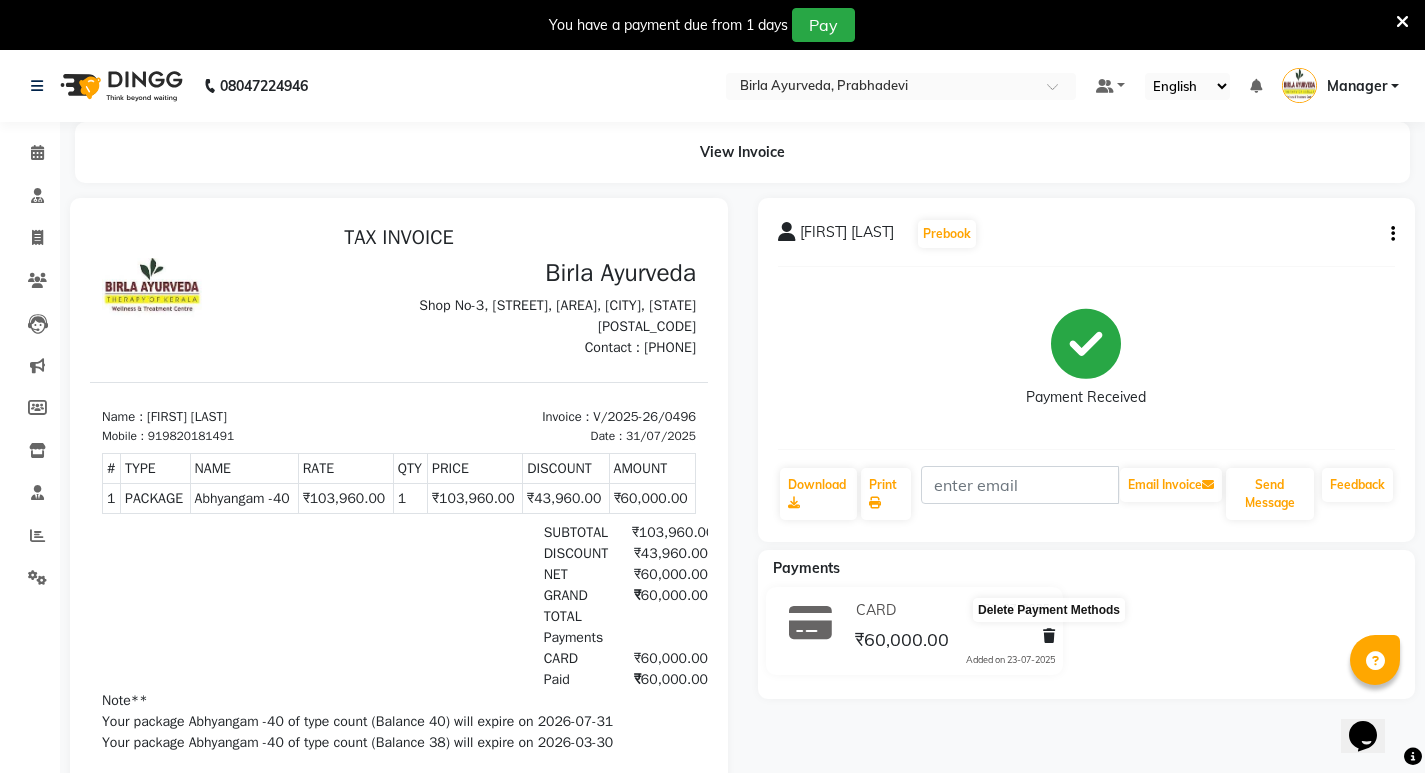 click 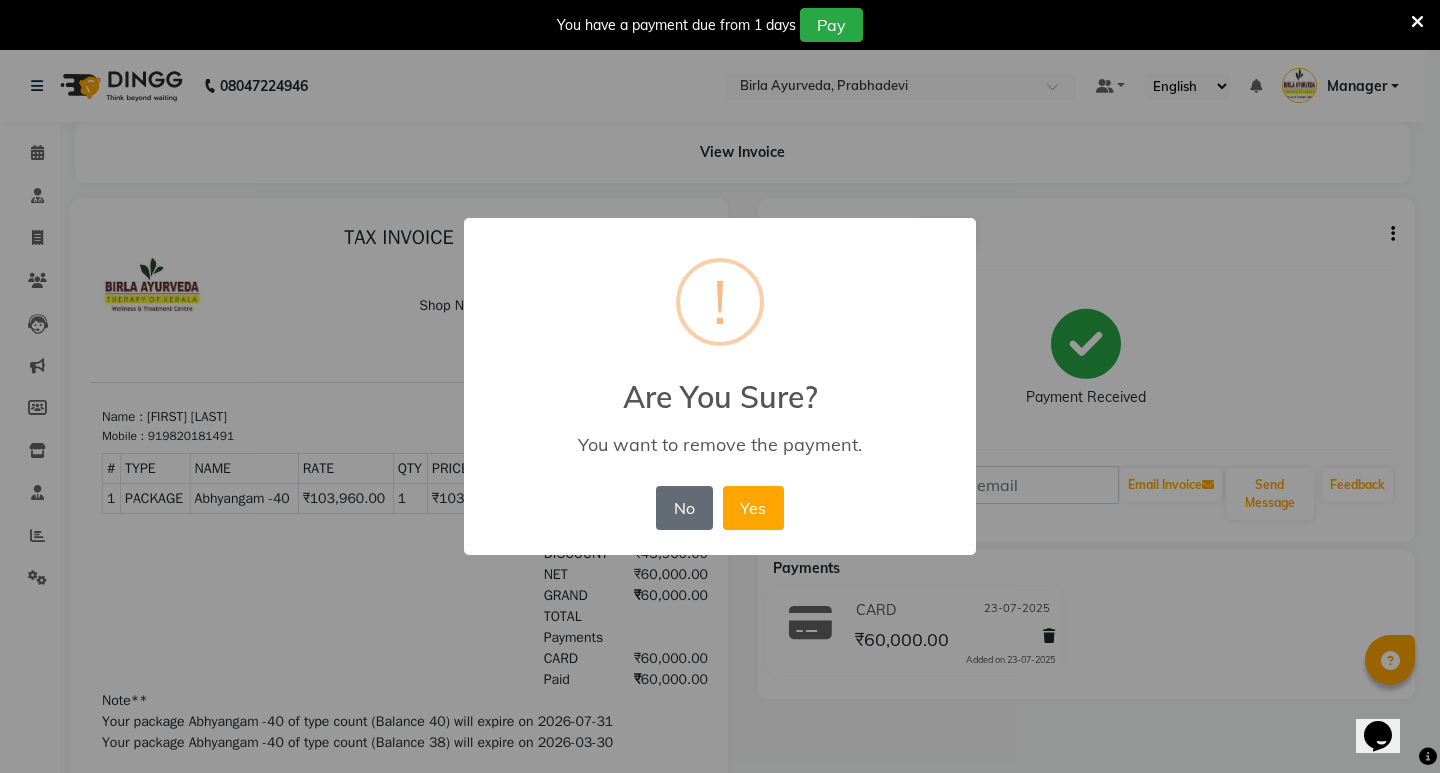 click on "No" at bounding box center (684, 508) 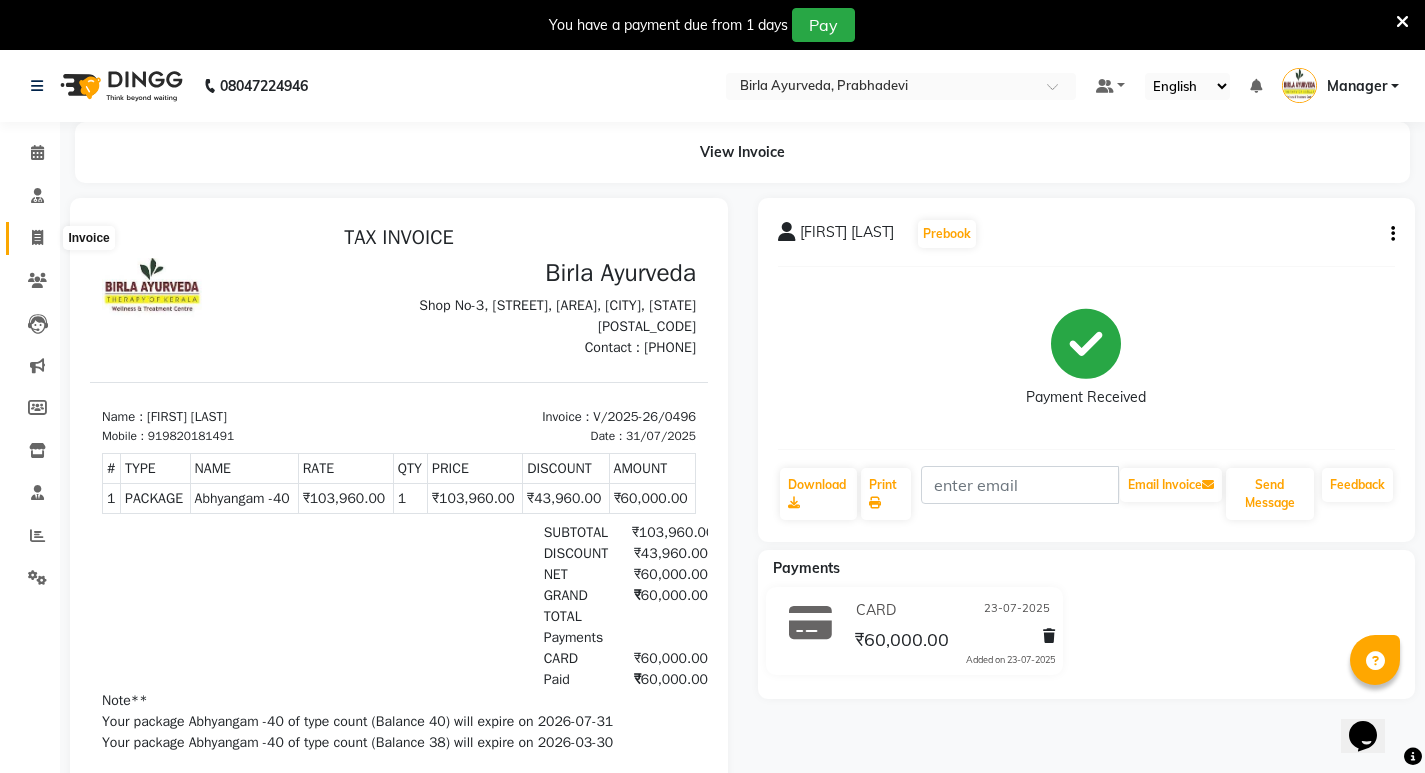 click 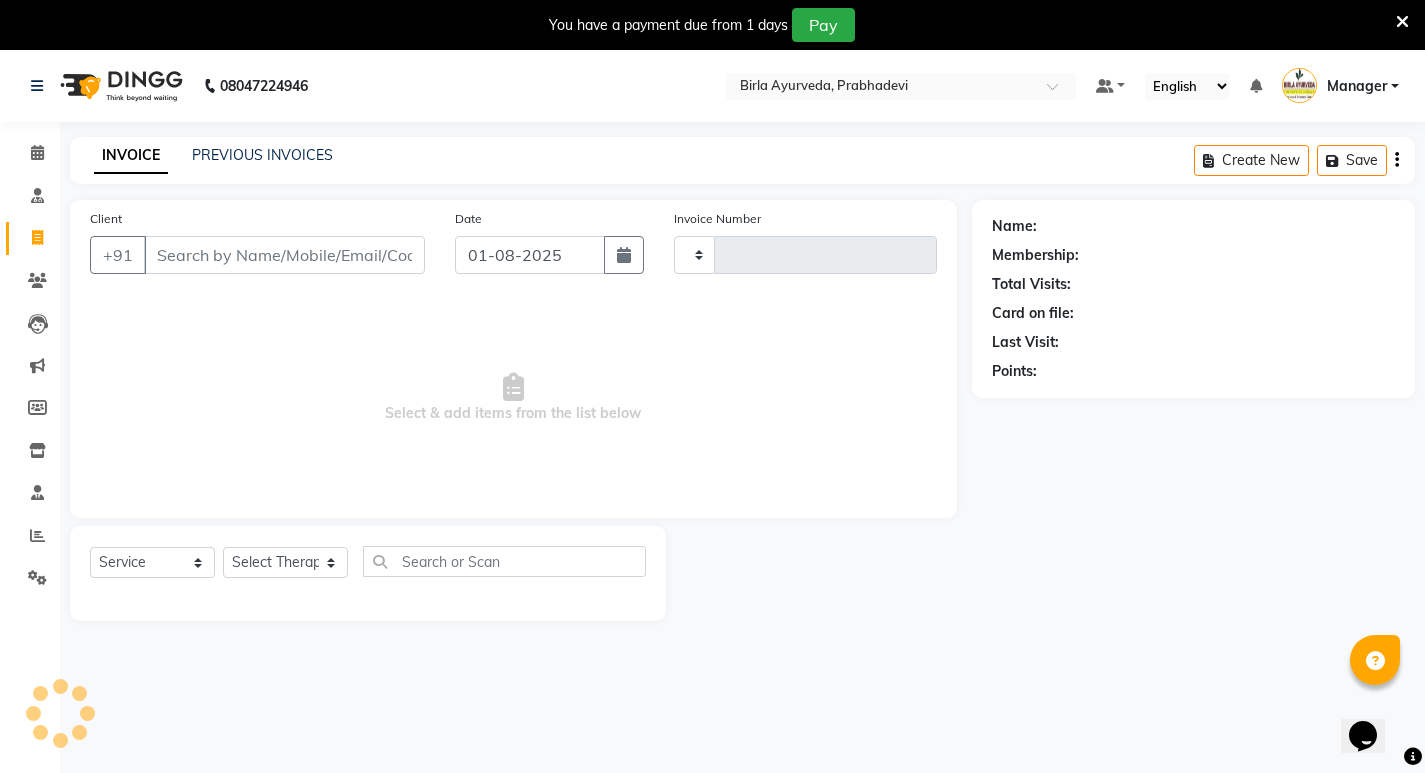 type on "0587" 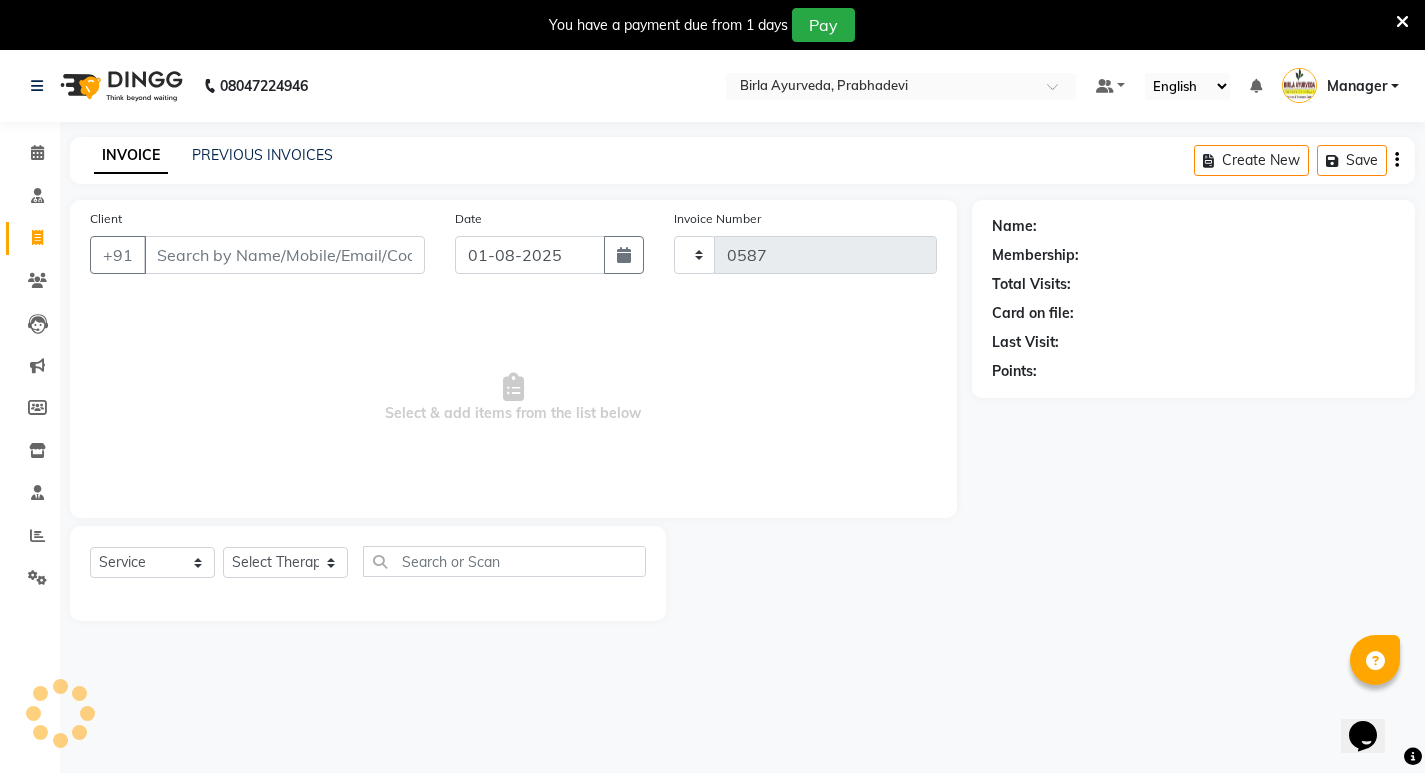 select on "6818" 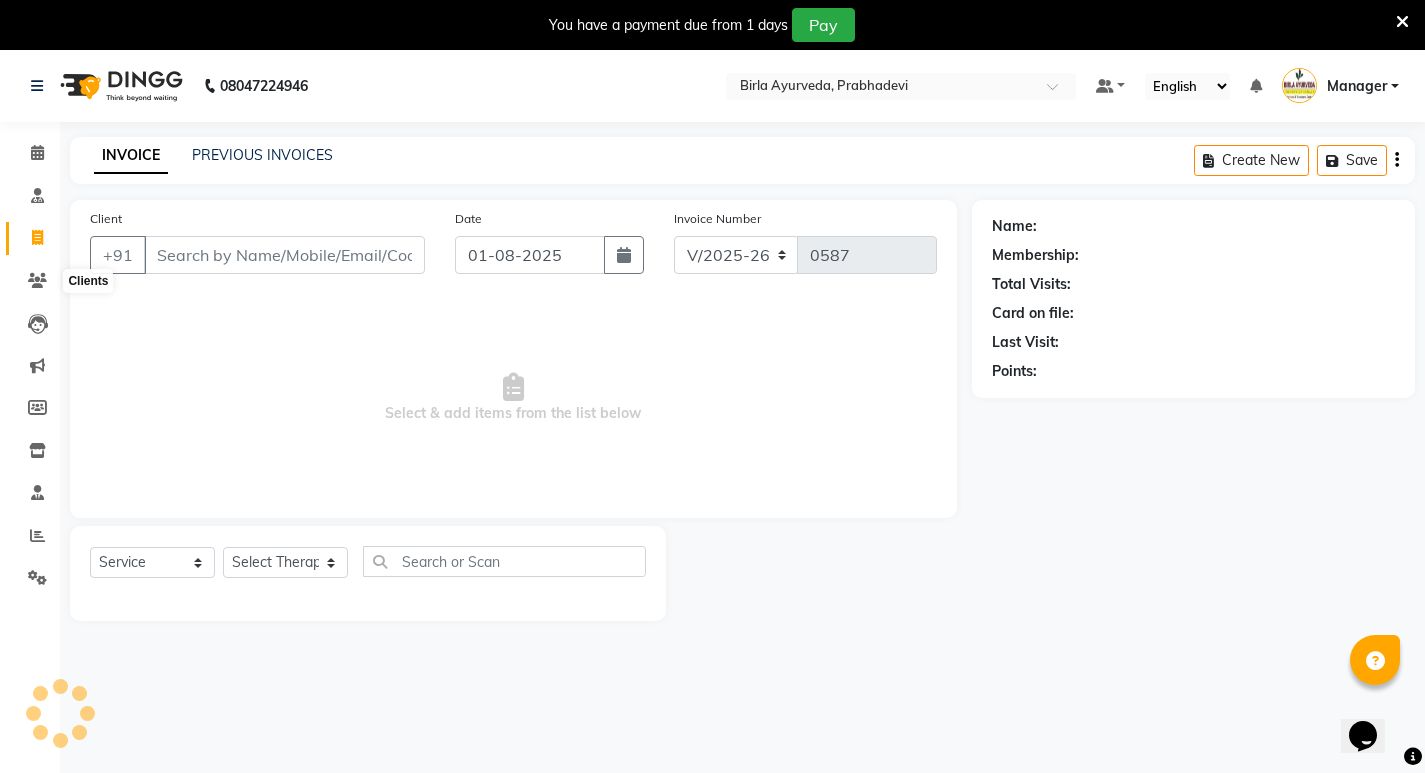 scroll, scrollTop: 50, scrollLeft: 0, axis: vertical 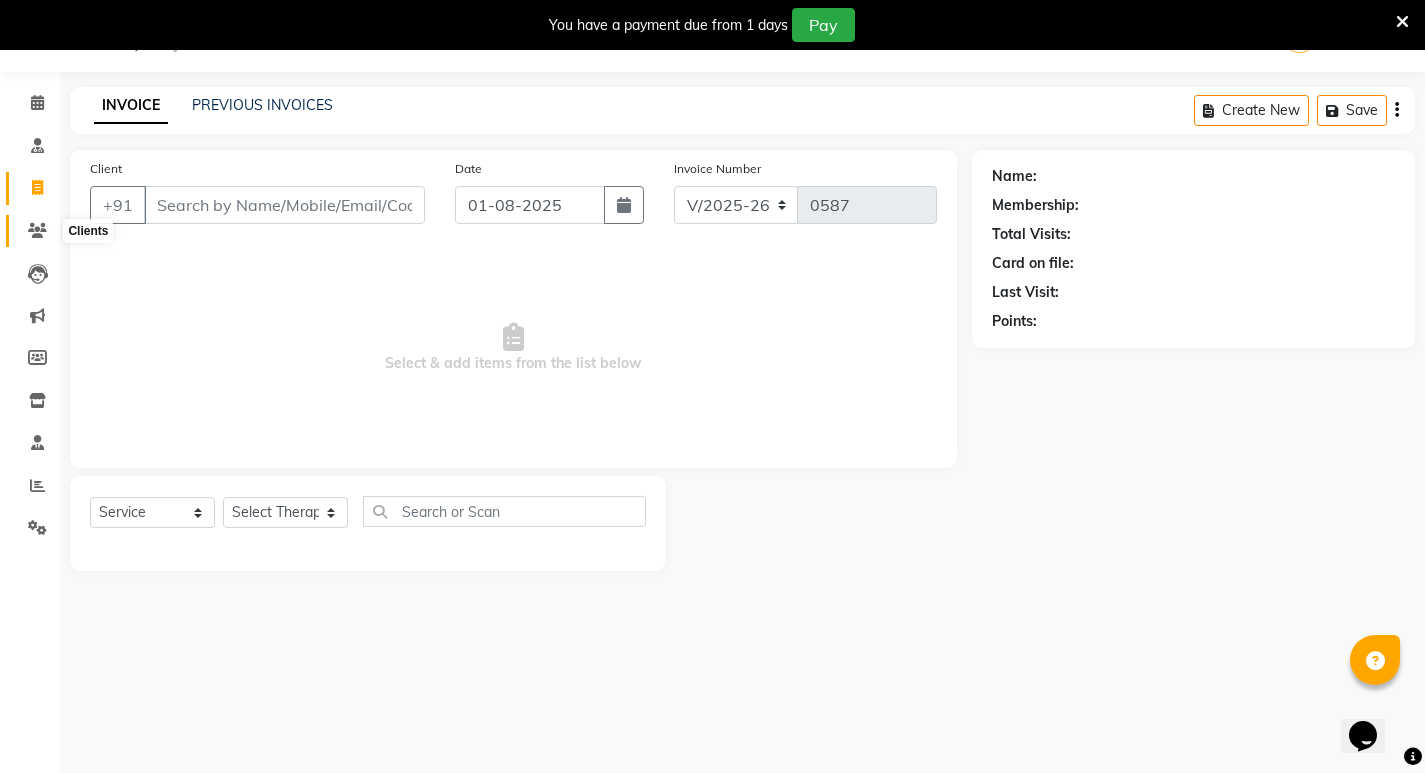 click 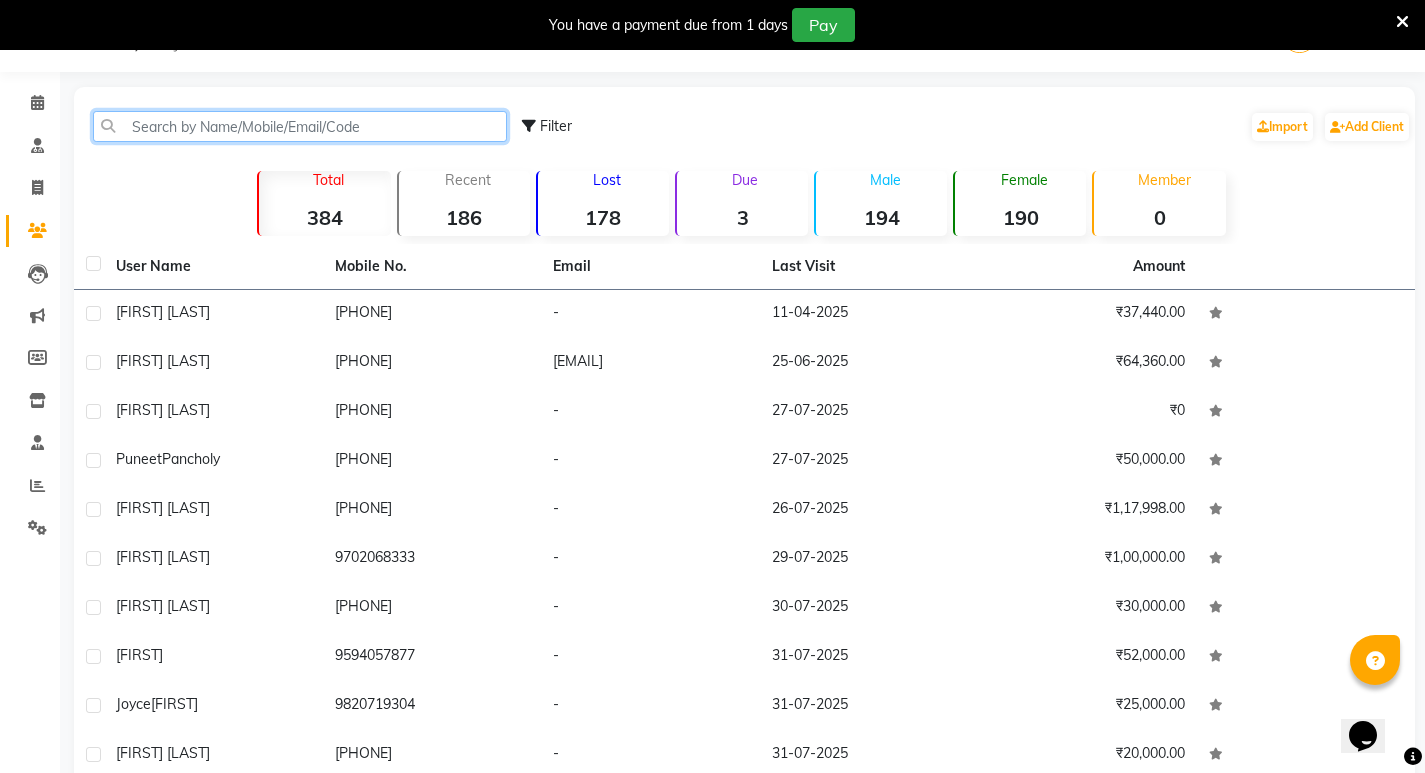 click 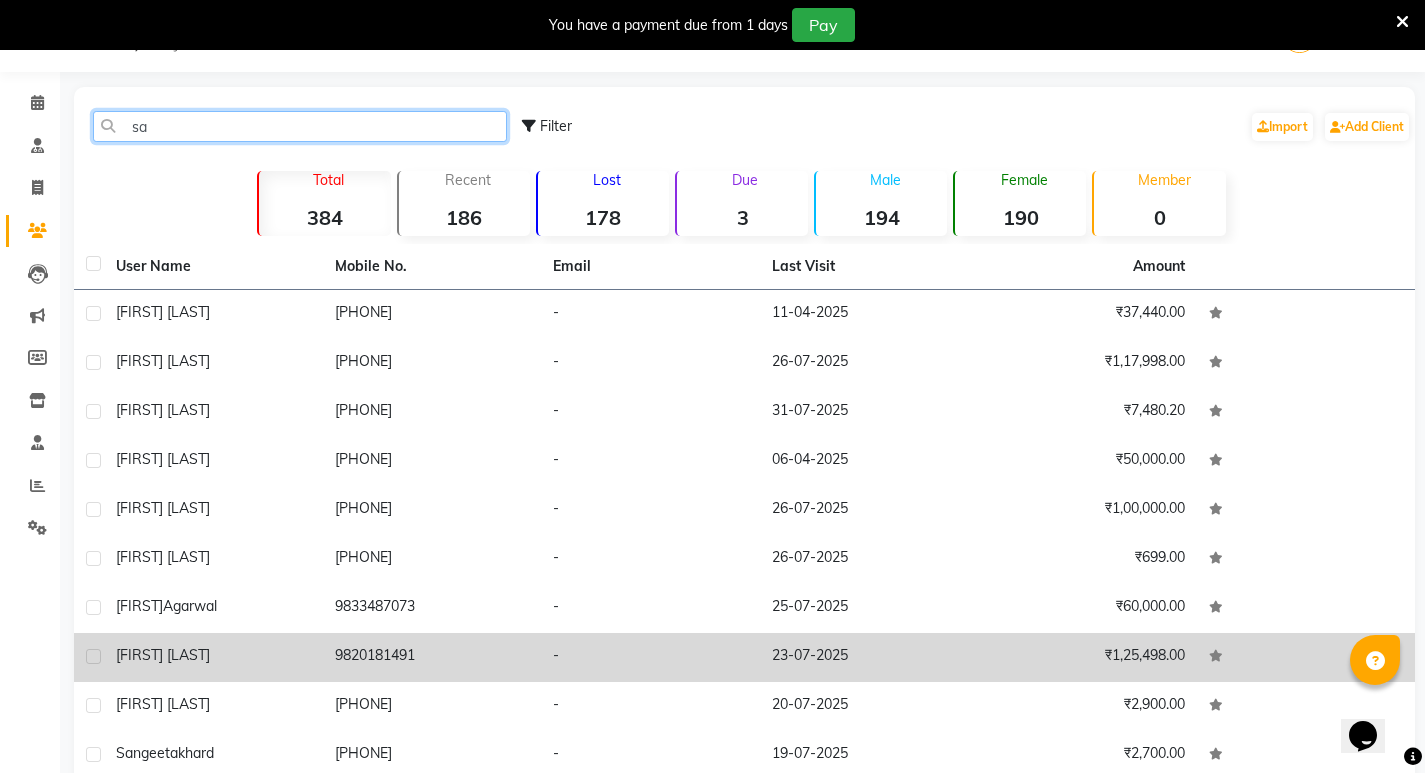 type on "sa" 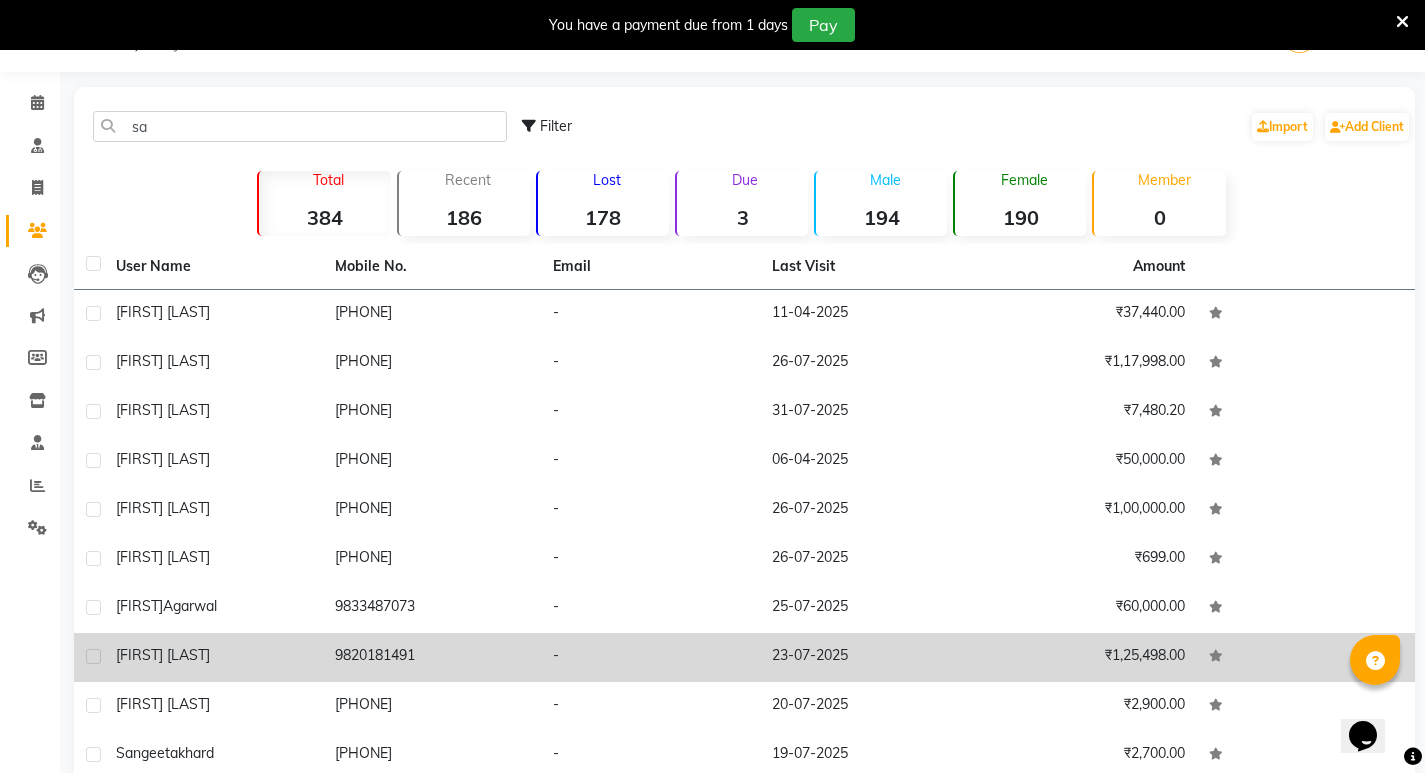 click on "[FIRST] [LAST]" 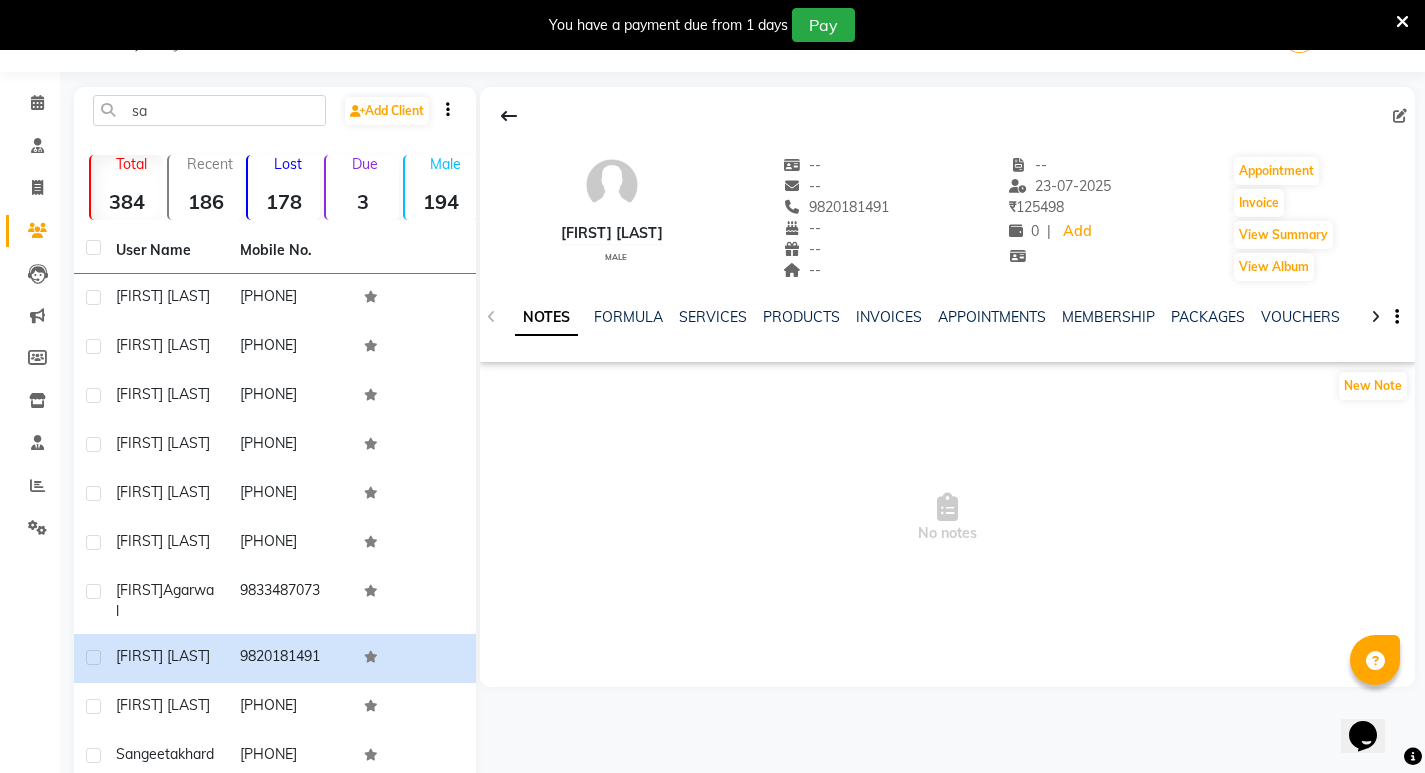 click 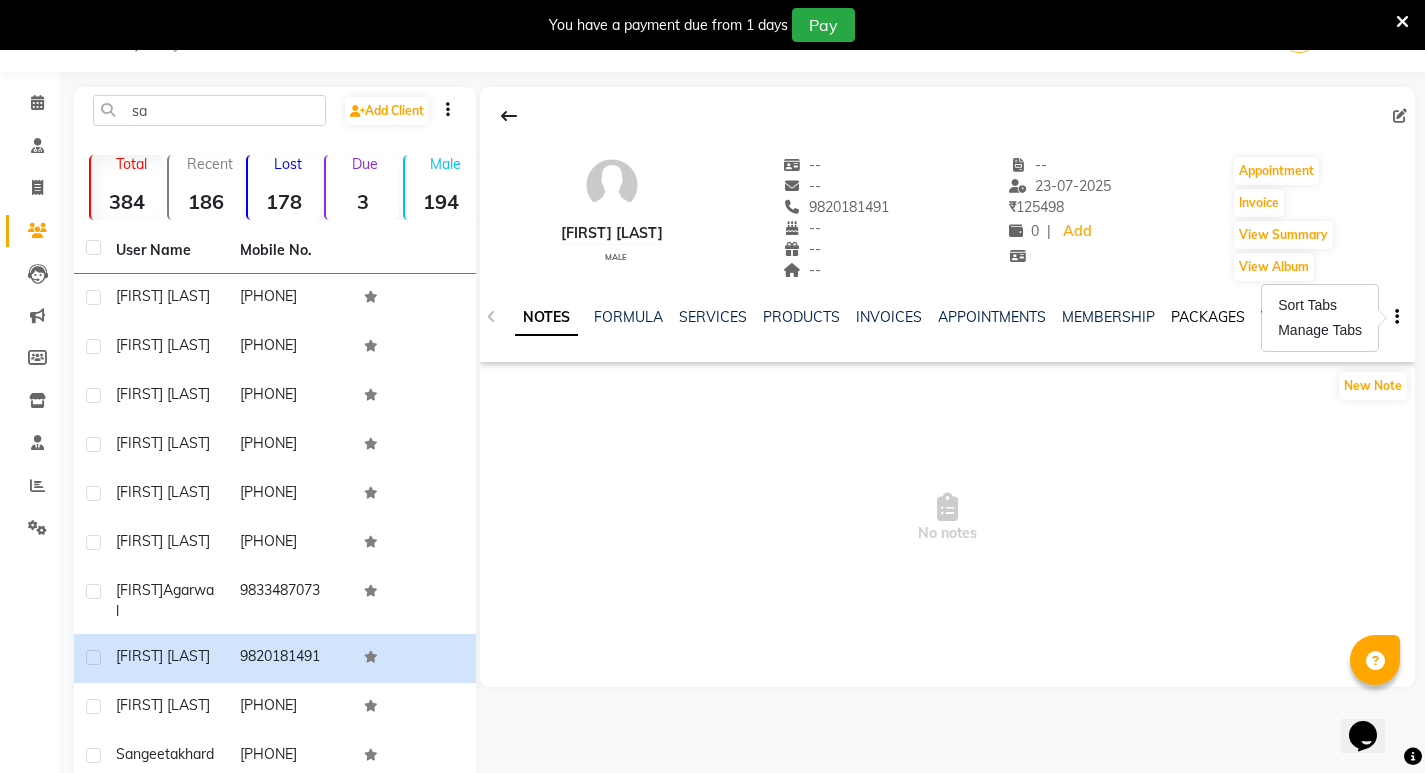 click on "PACKAGES" 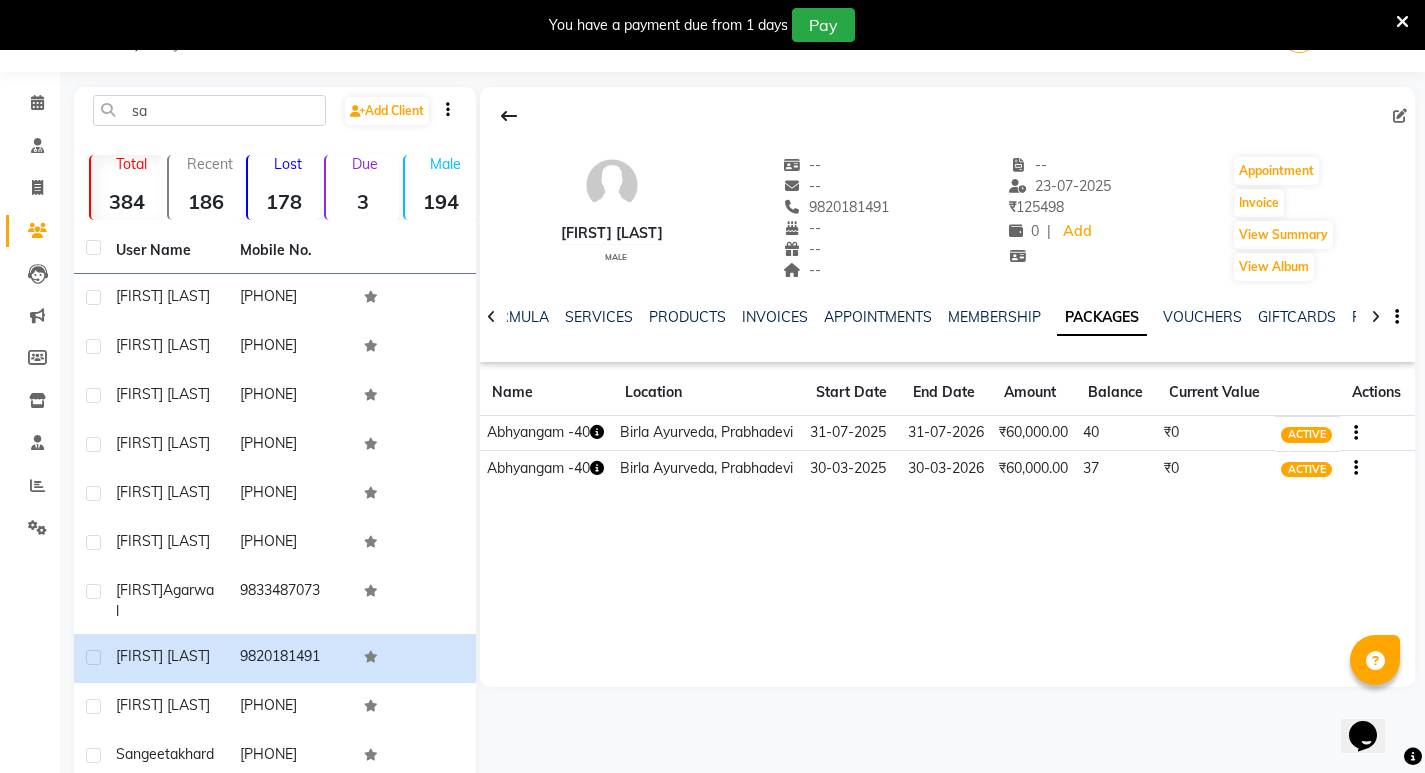 click 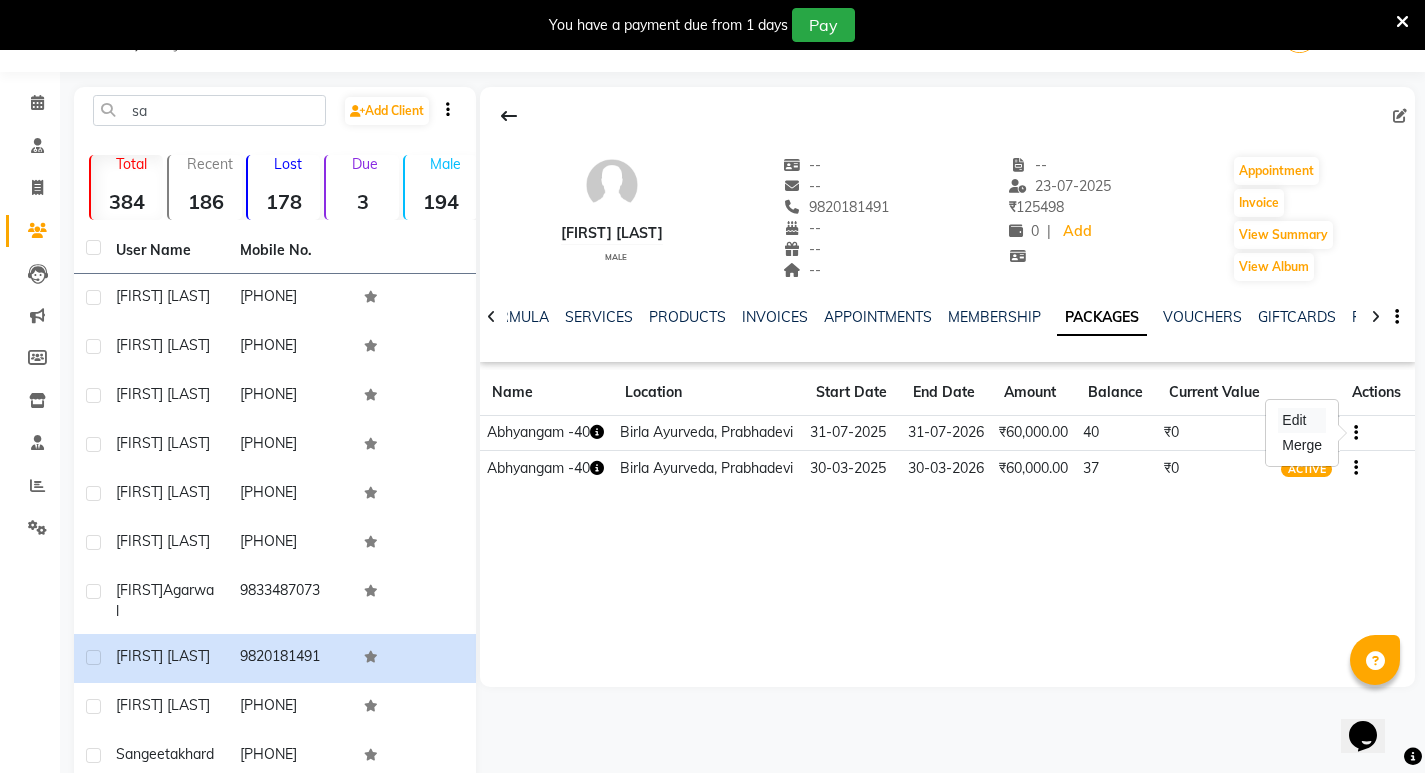 click on "Edit" at bounding box center (1302, 420) 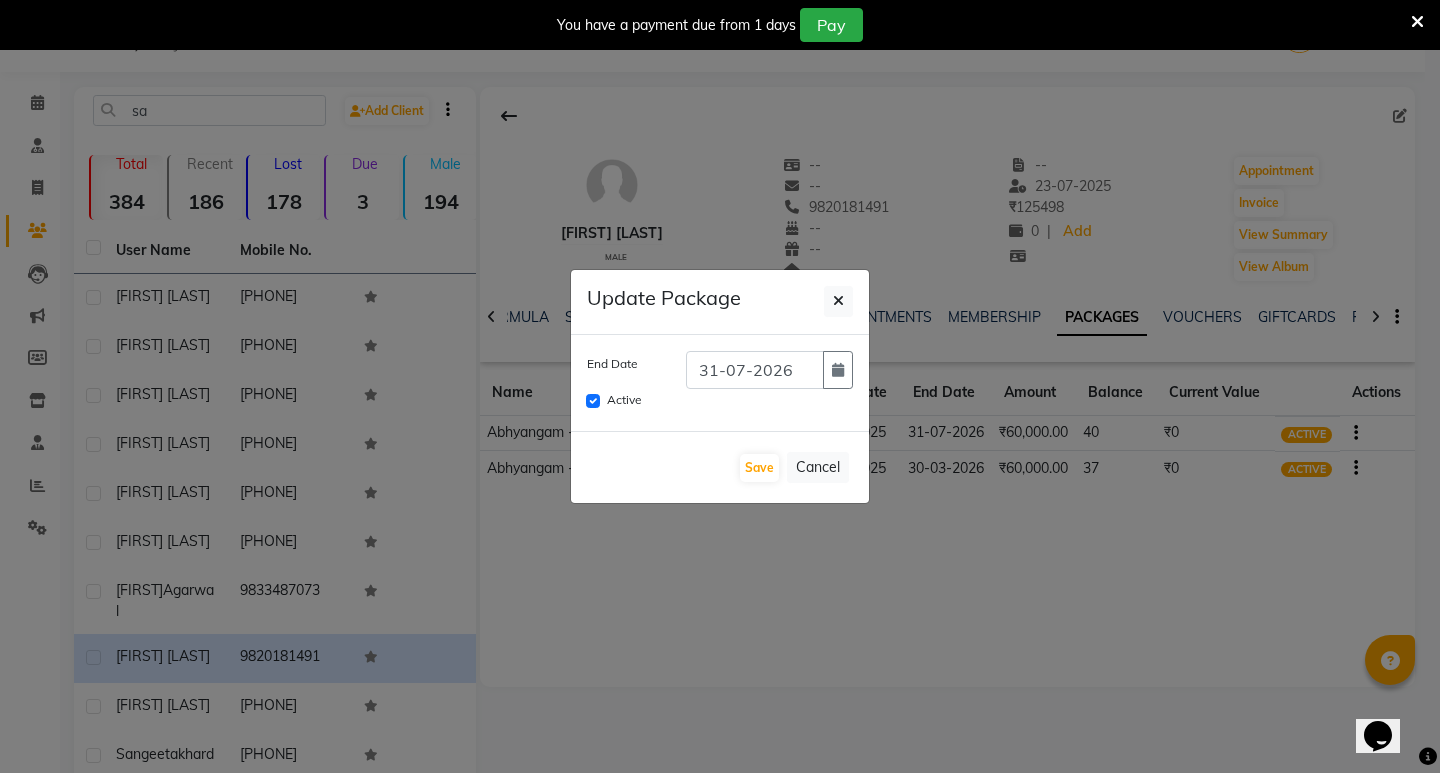 click on "Update Package End Date 31-07-2026  Active   Save   Cancel" 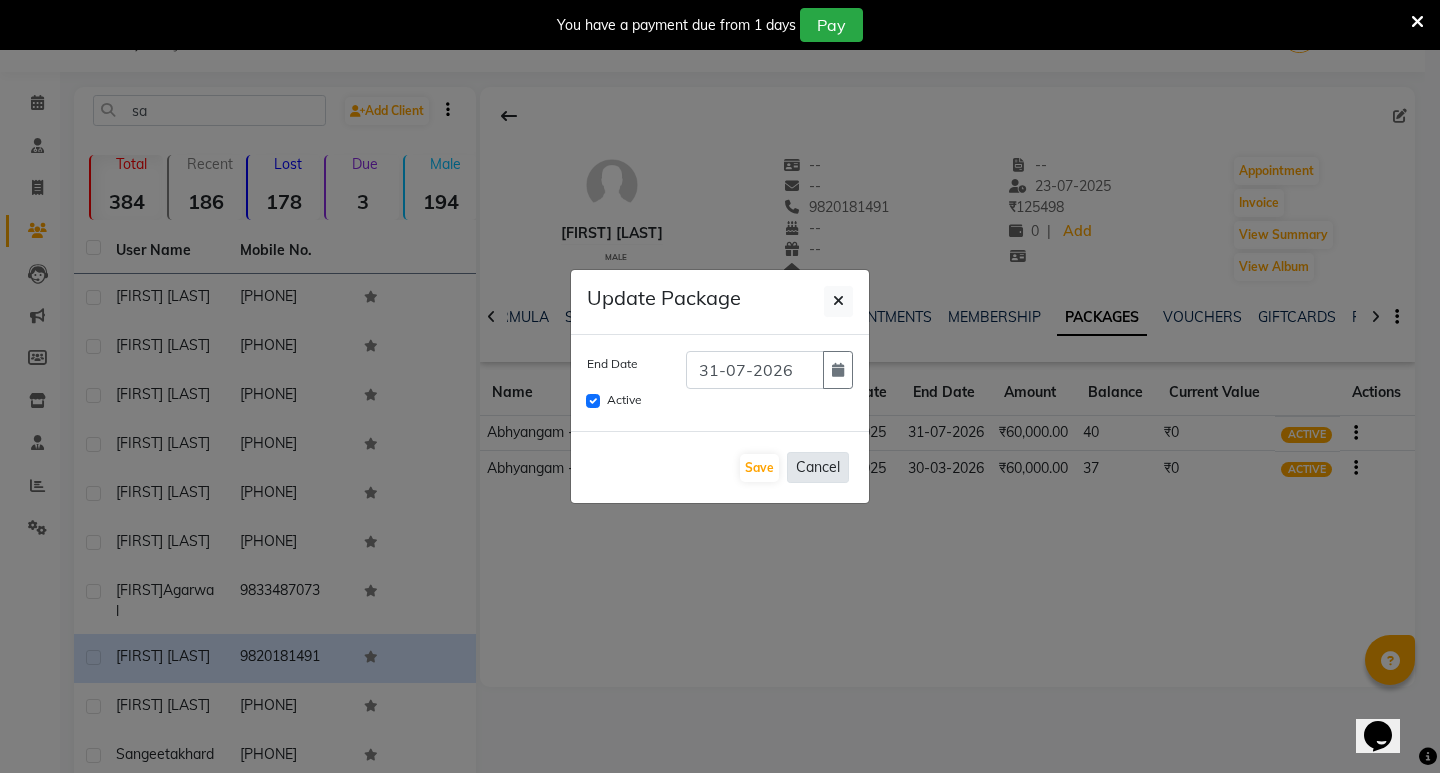 click on "Cancel" 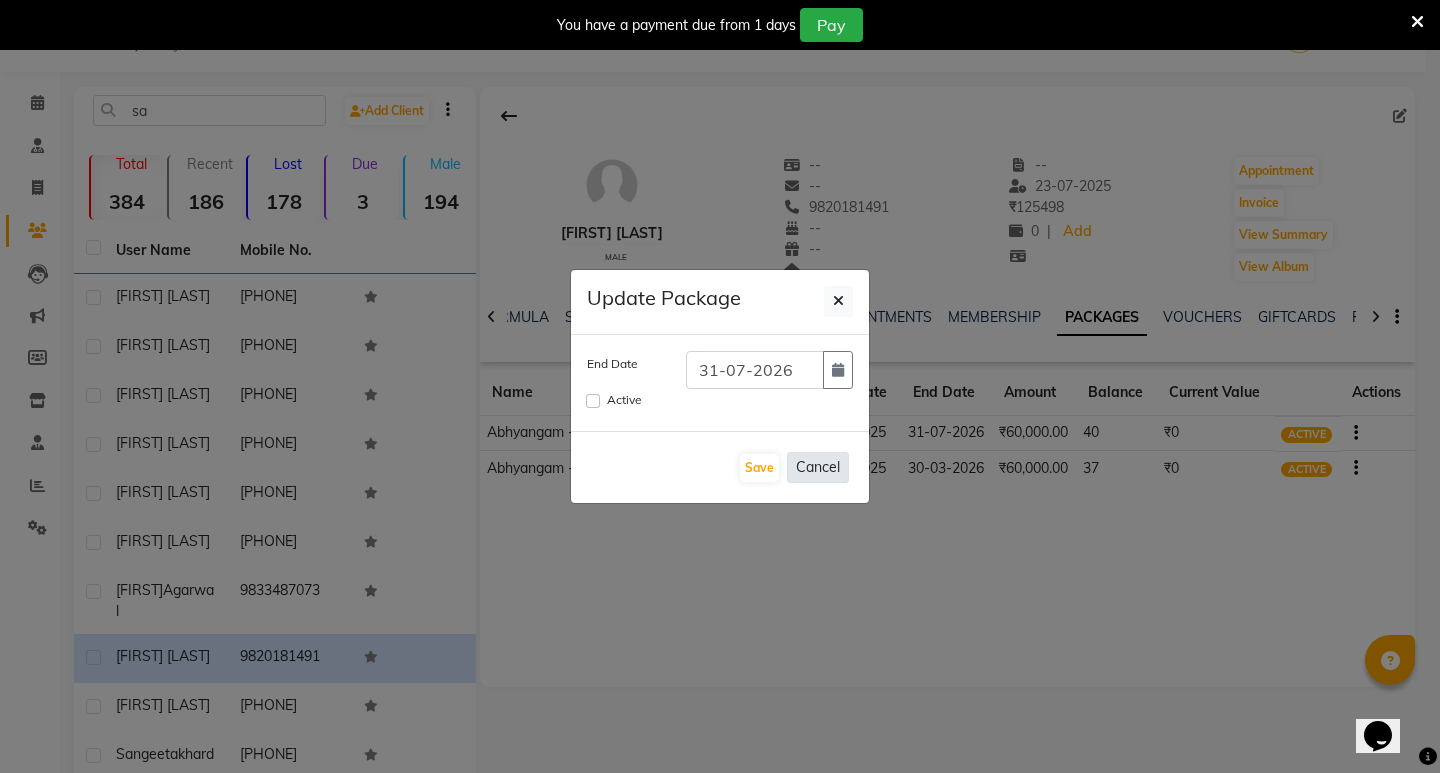type 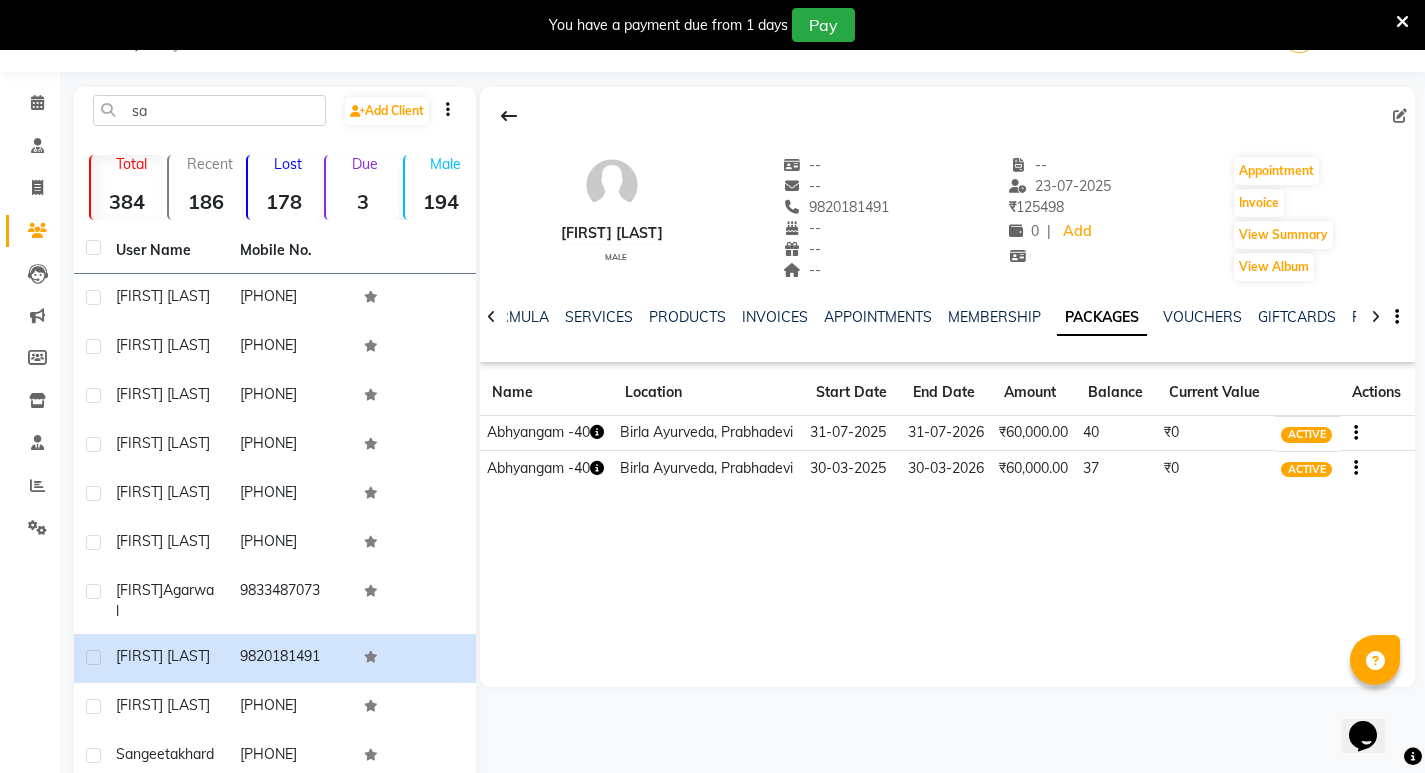 click 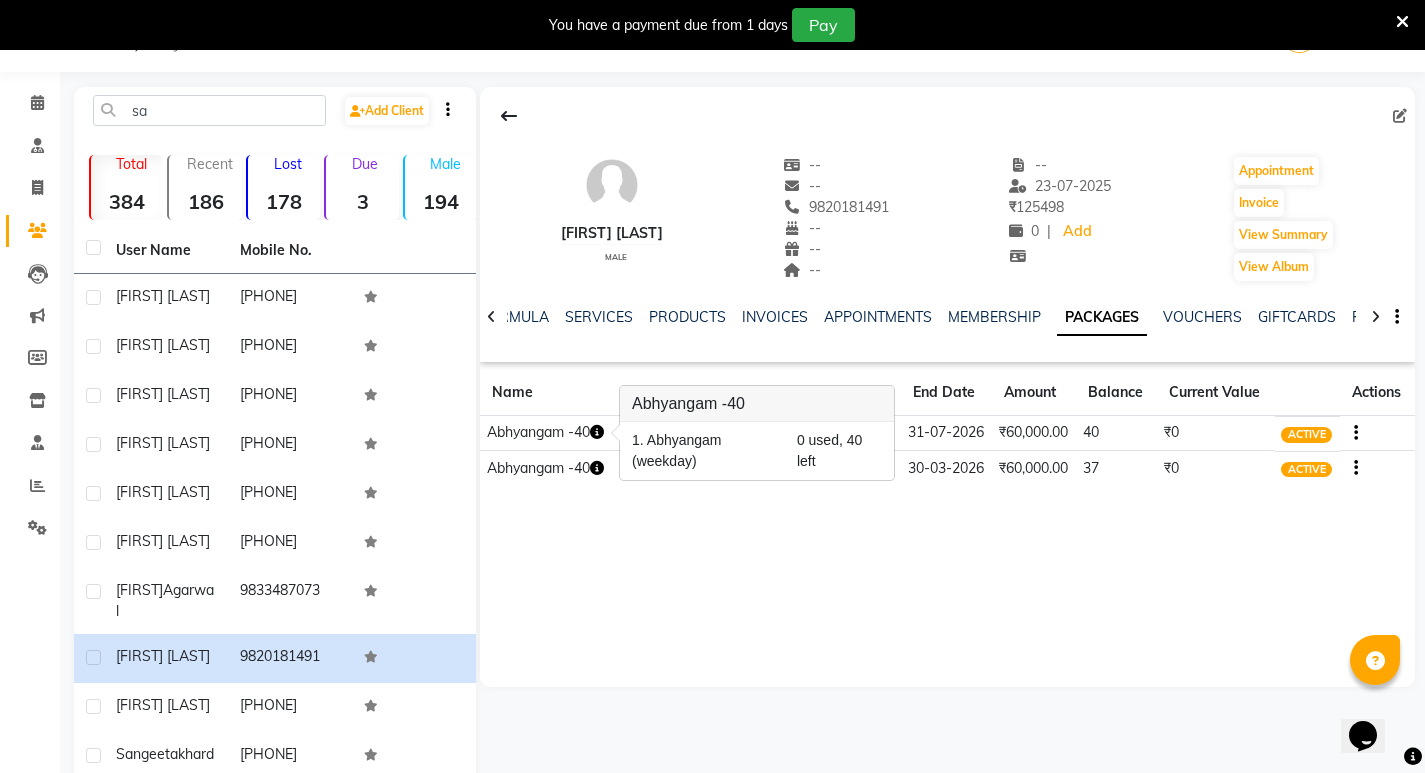 click on "[FIRST] [LAST]    male  --   --   [PHONE]  --  --  --  -- [DATE] ₹    [NUMBER] 0 |  Add   Appointment   Invoice  View Summary  View Album  NOTES FORMULA SERVICES PRODUCTS INVOICES APPOINTMENTS MEMBERSHIP PACKAGES VOUCHERS GIFTCARDS POINTS FORMS FAMILY CARDS WALLET Name Location Start Date End Date Amount Balance Current Value Actions  Abhyangam -40  Birla Ayurveda, [CITY] [STATE] [DATE] [DATE]  ₹[NUMBER].00   40  ₹0 ACTIVE  Abhyangam -40  Birla Ayurveda, [CITY] [STATE] [DATE] [DATE]  ₹[NUMBER].00   37  ₹0 ACTIVE" 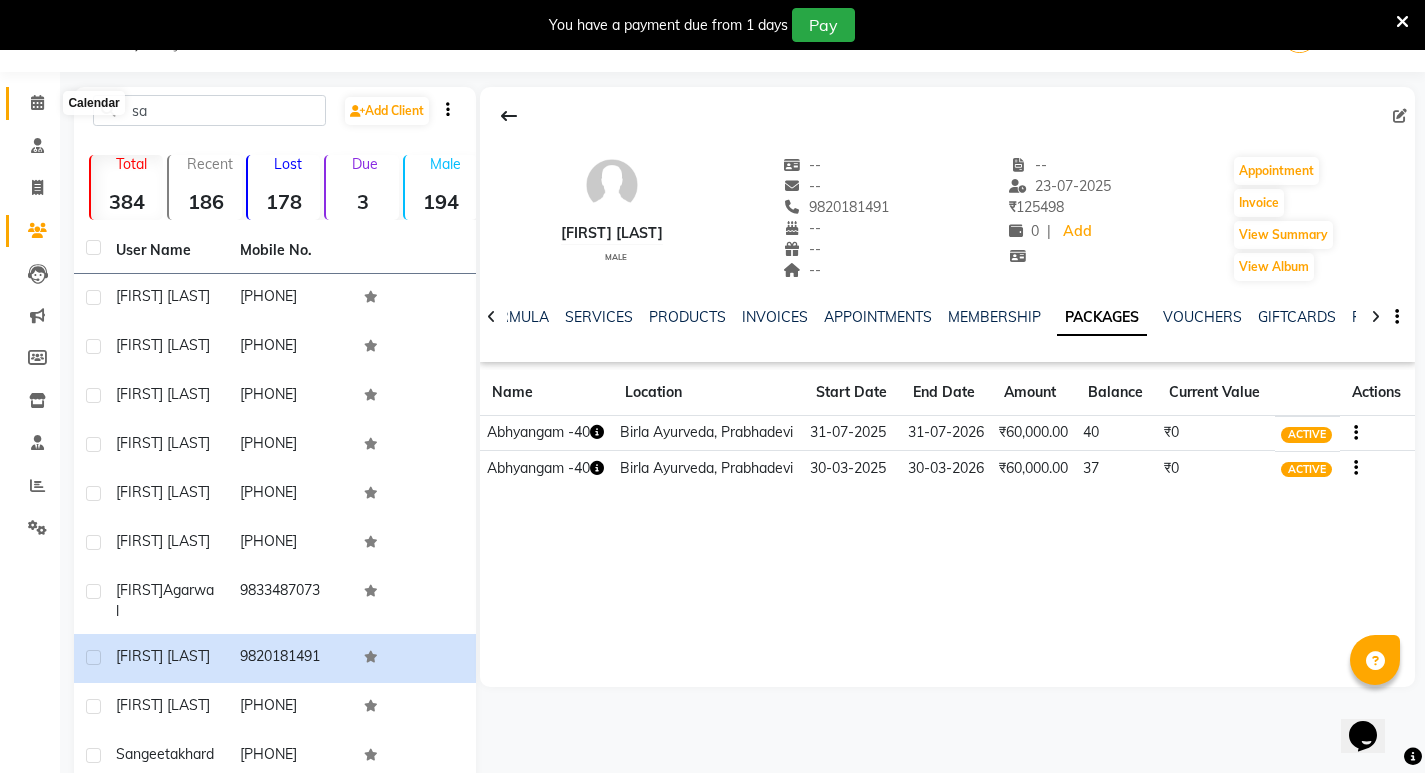 click 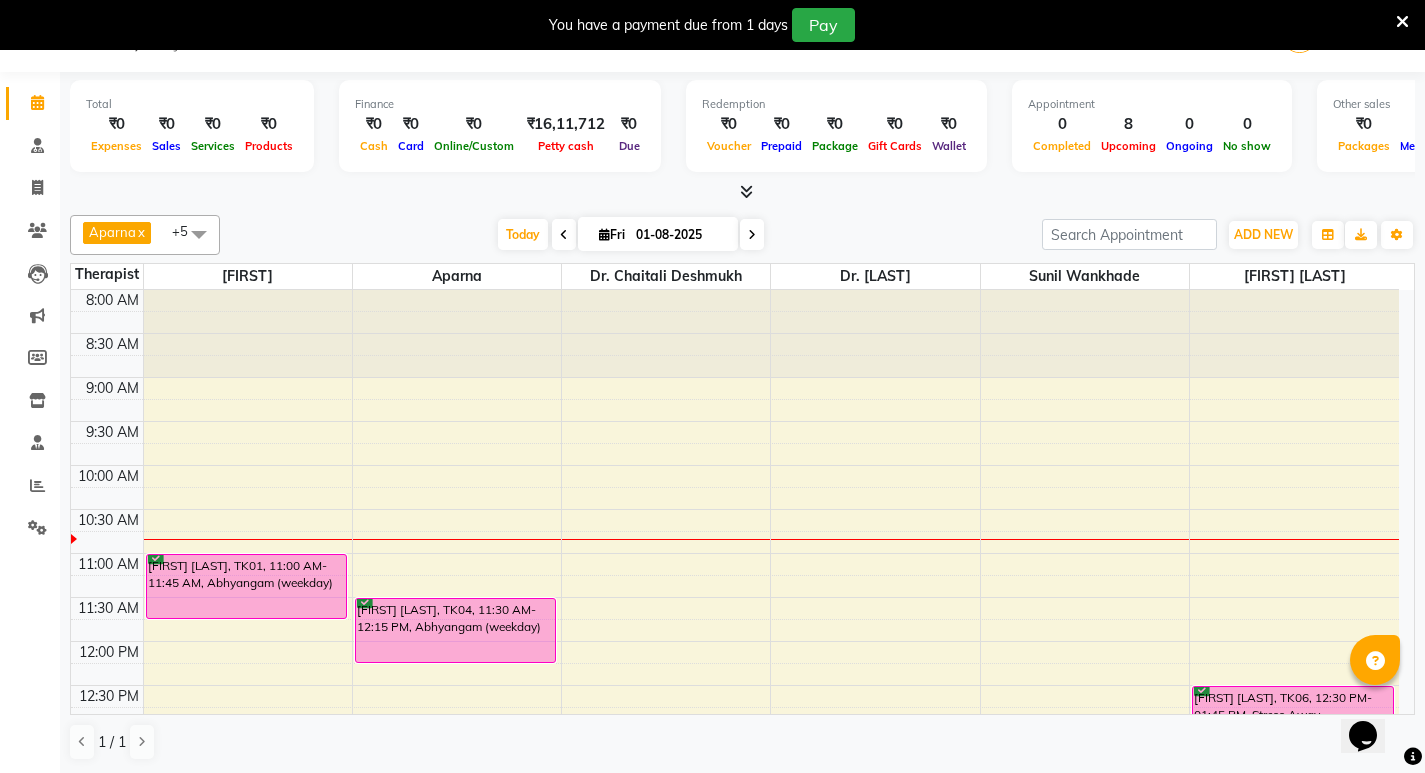 click at bounding box center (1402, 22) 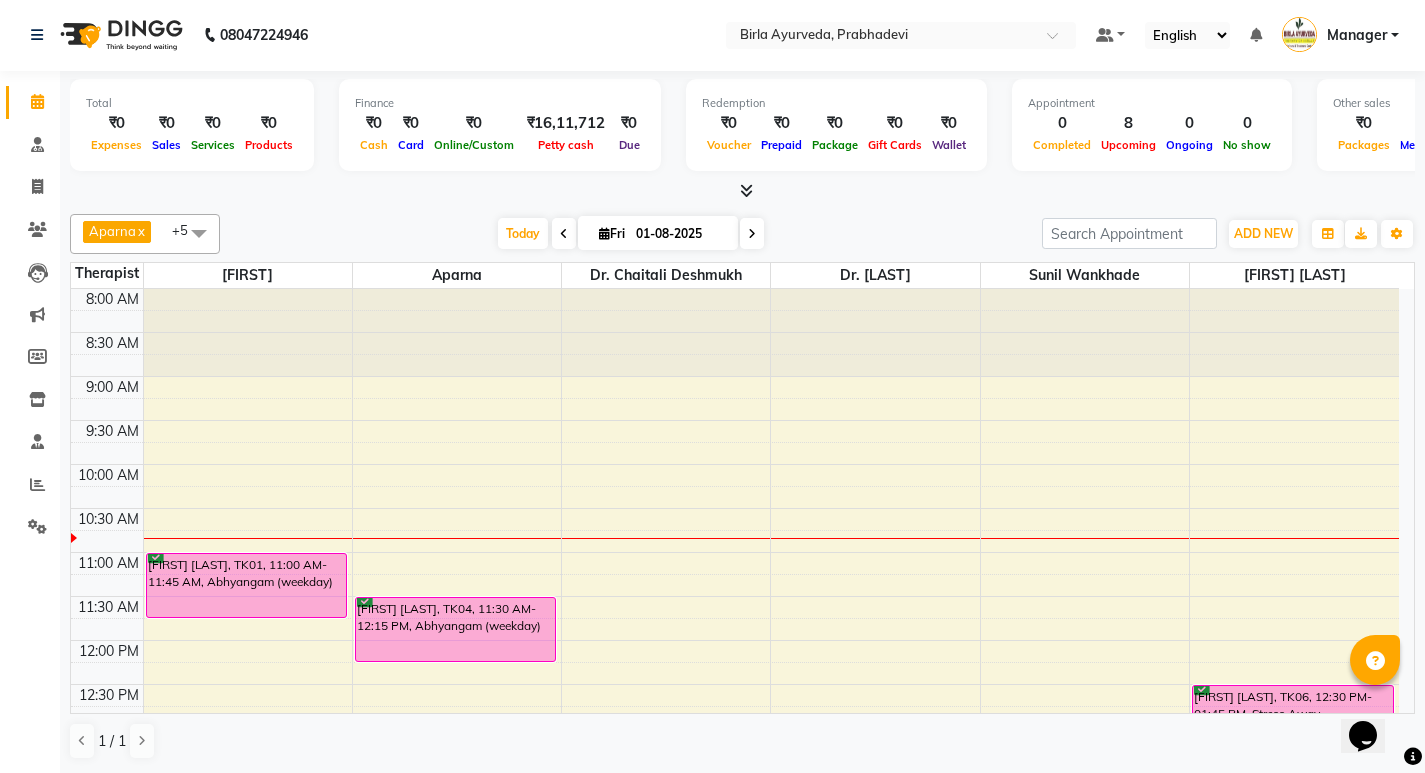 scroll, scrollTop: 1, scrollLeft: 0, axis: vertical 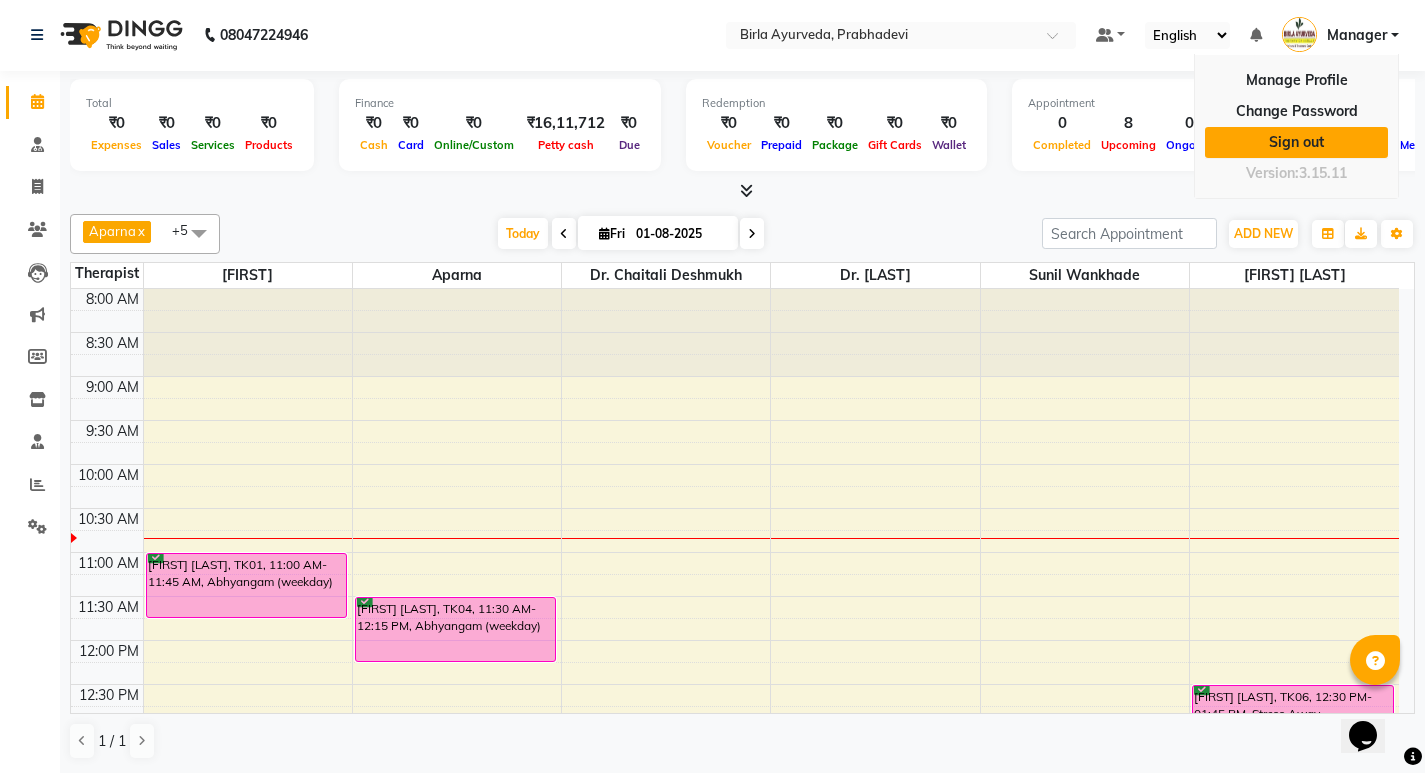 click on "Sign out" at bounding box center (1296, 142) 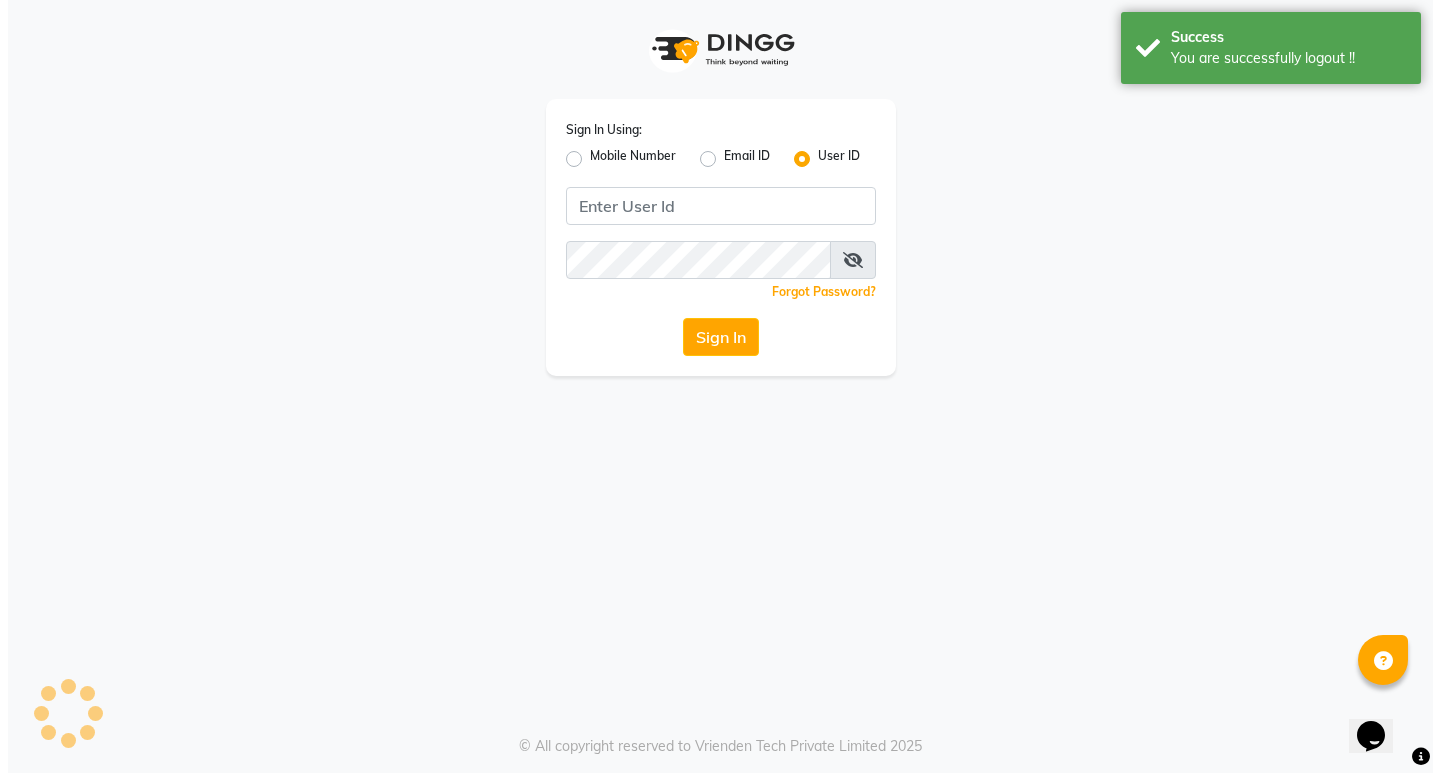 scroll, scrollTop: 0, scrollLeft: 0, axis: both 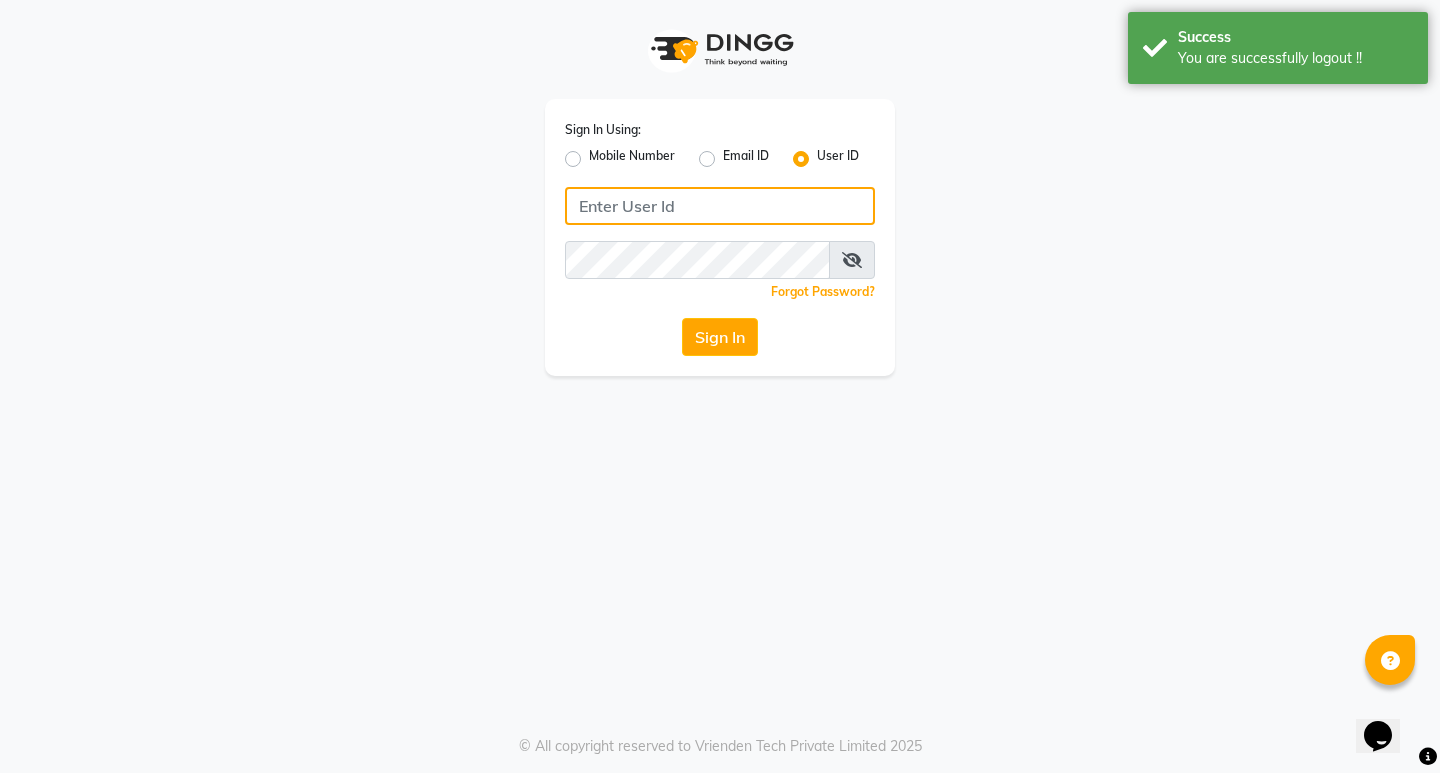 type on "8169197438" 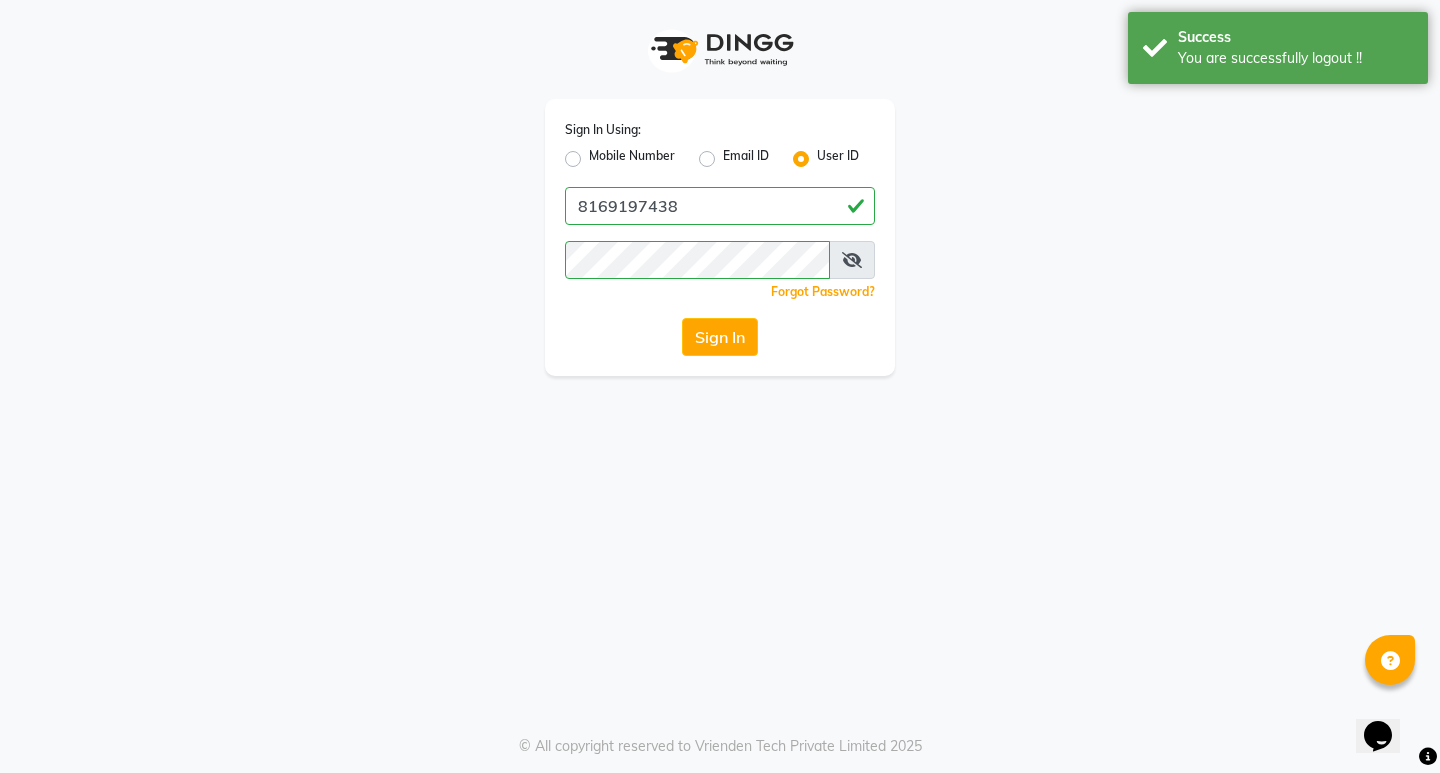 click on "Mobile Number" 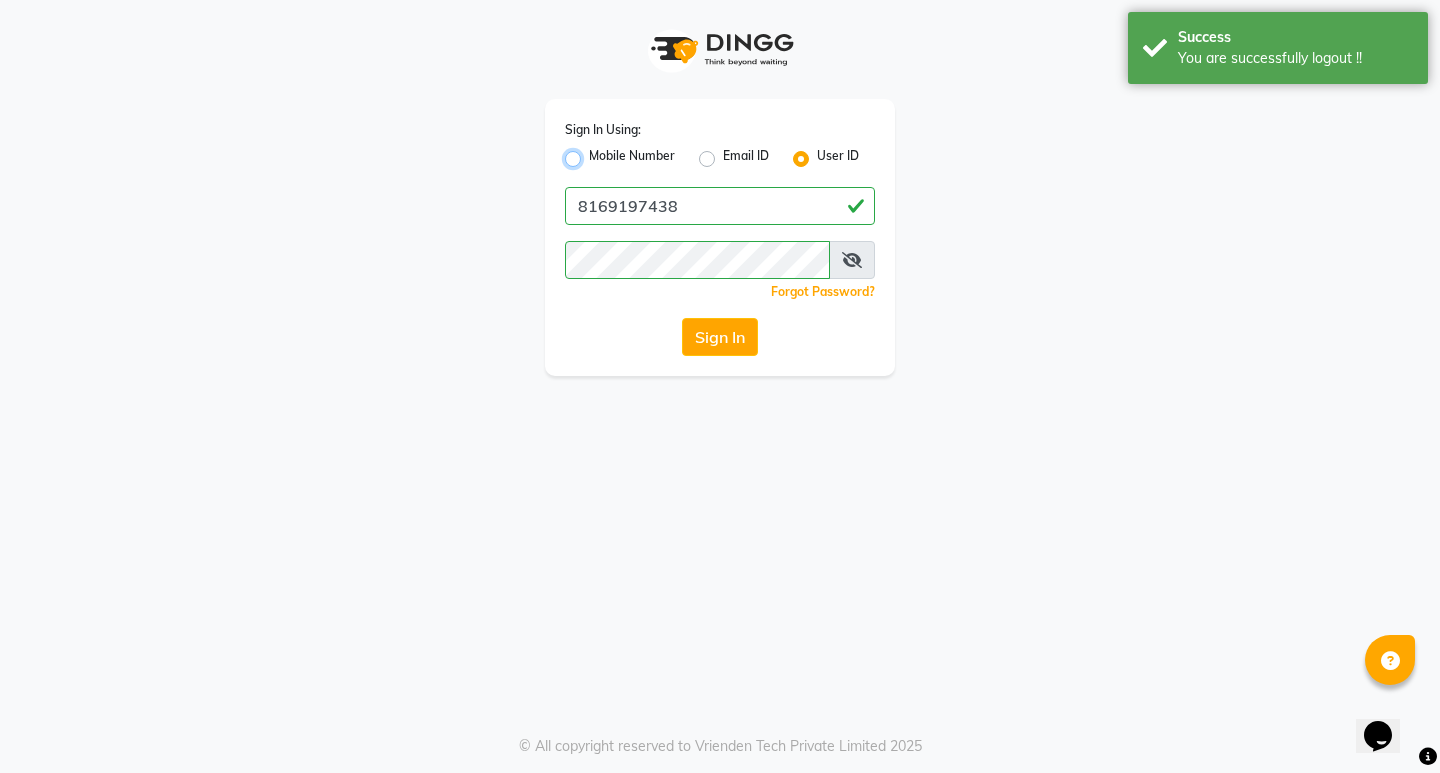 click on "Mobile Number" at bounding box center [595, 153] 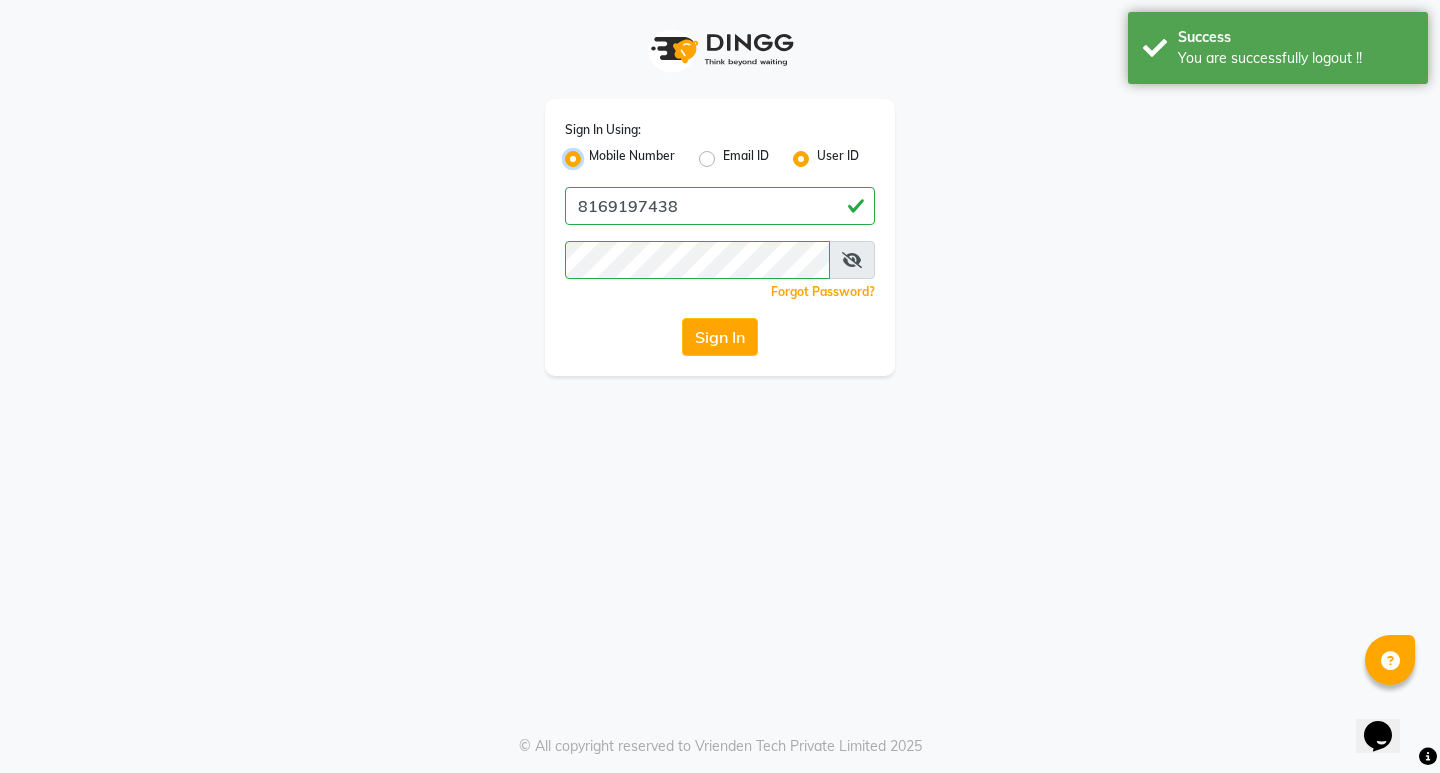 radio on "false" 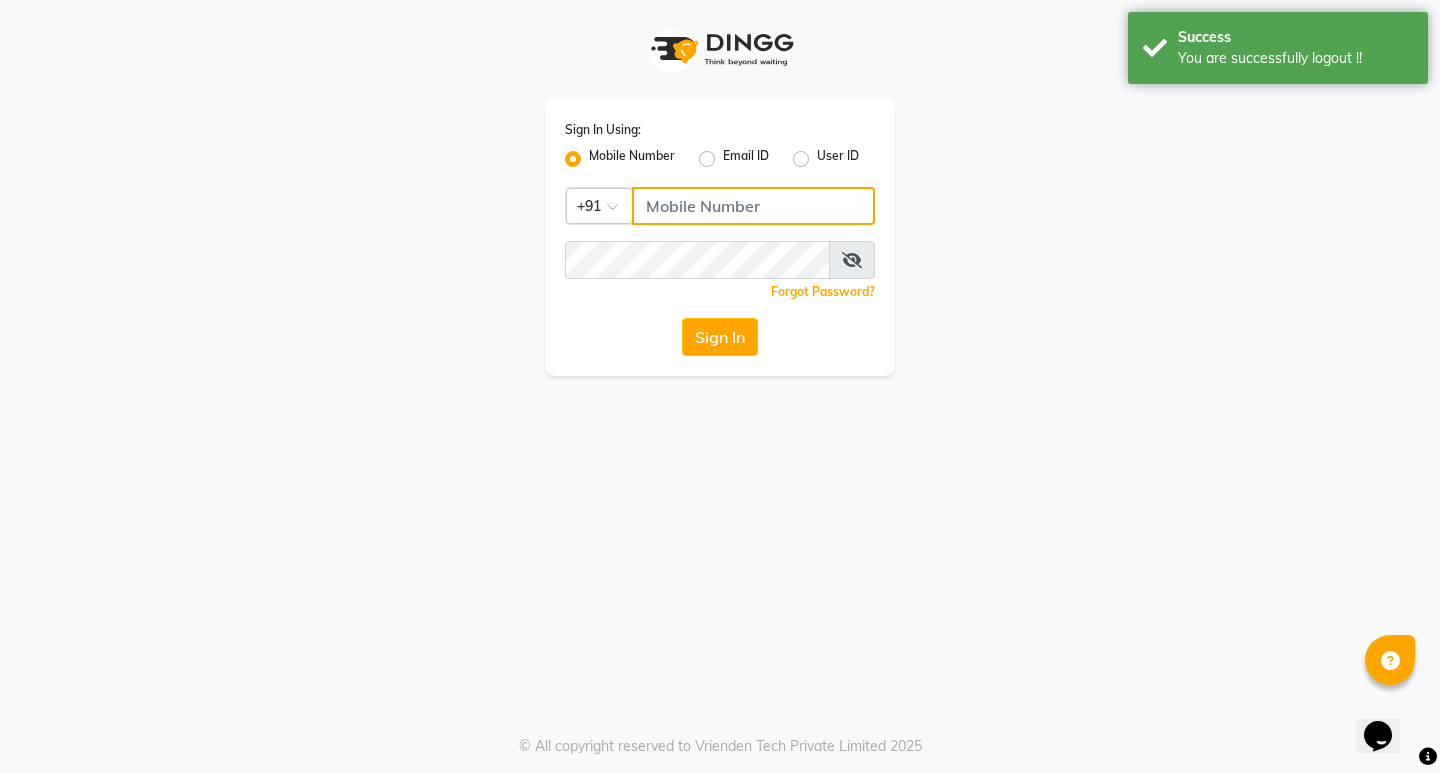 click 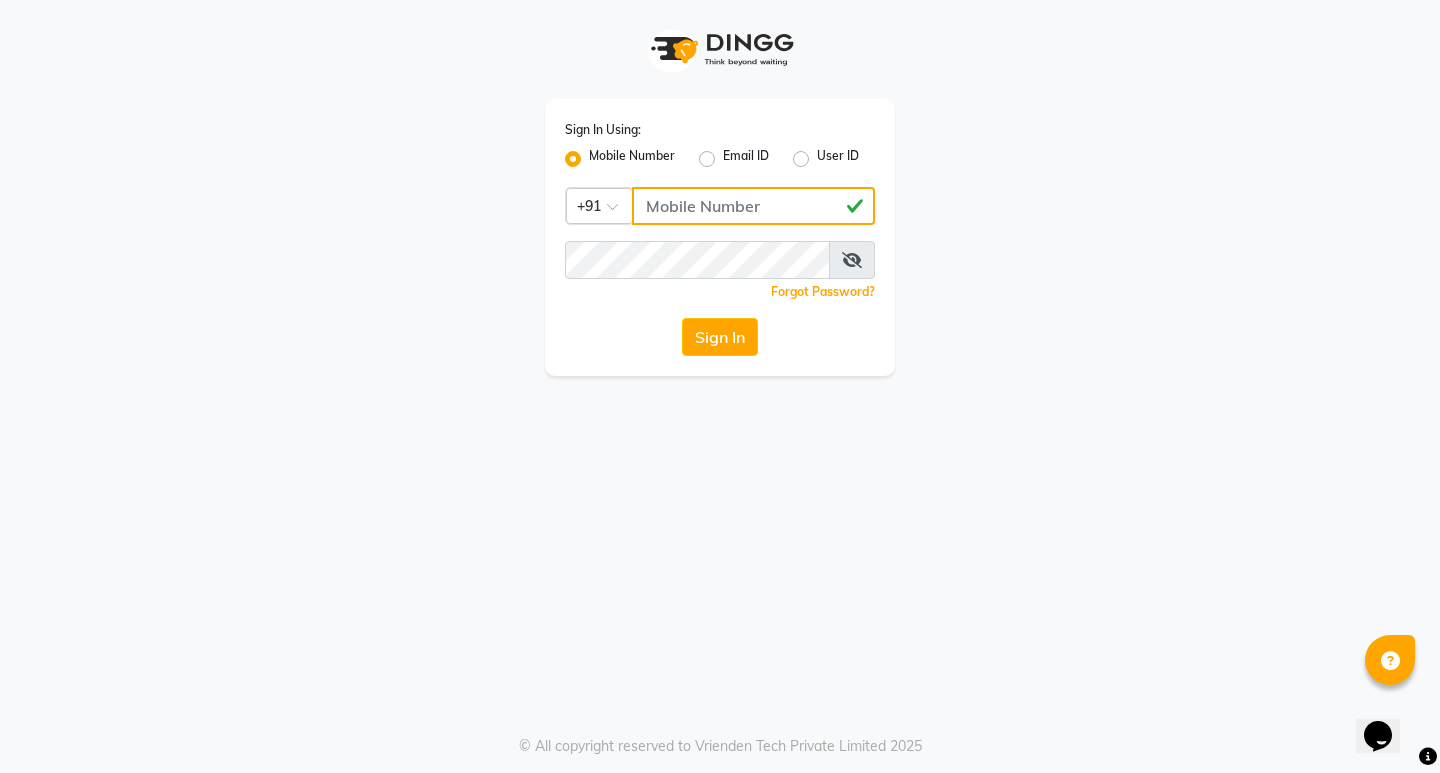 type on "9920557400" 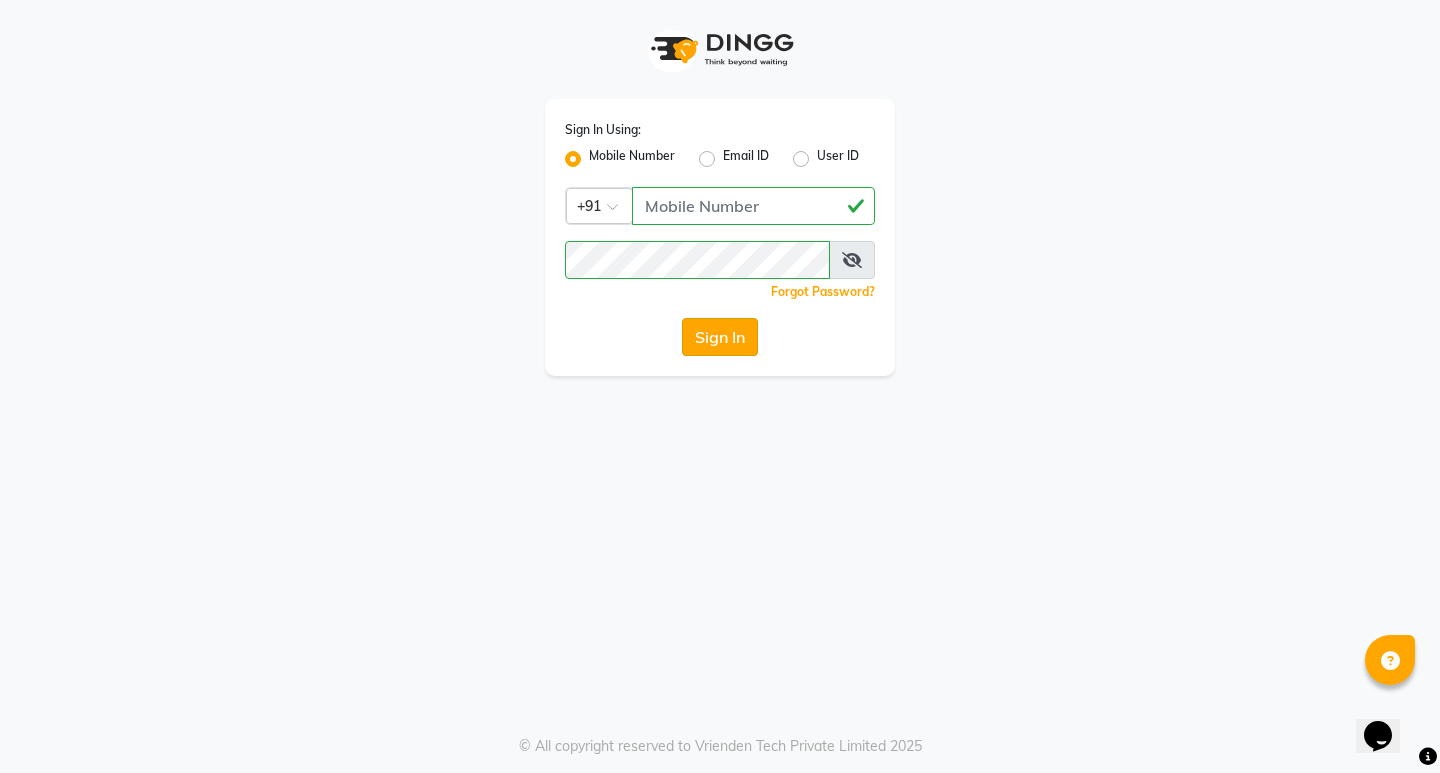 click on "Sign In" 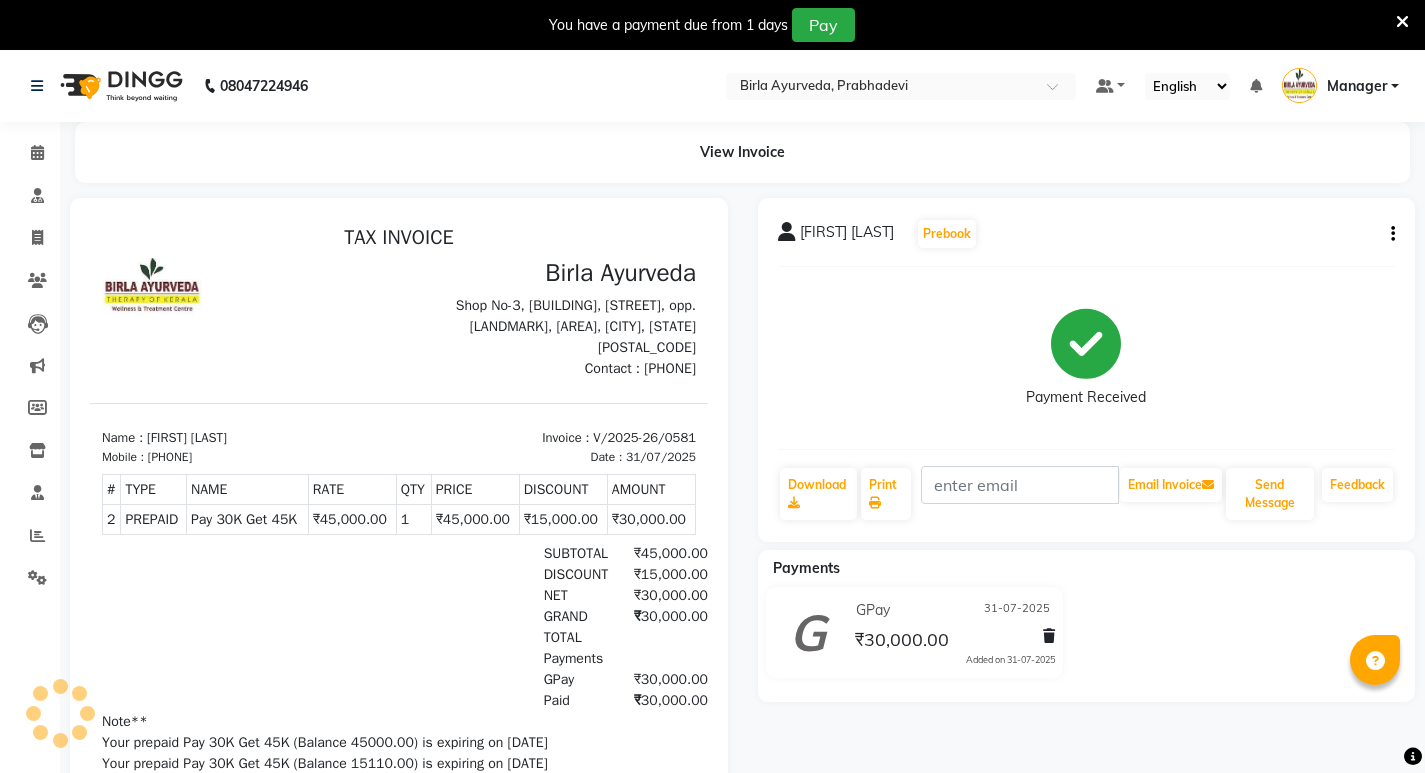 scroll, scrollTop: 0, scrollLeft: 0, axis: both 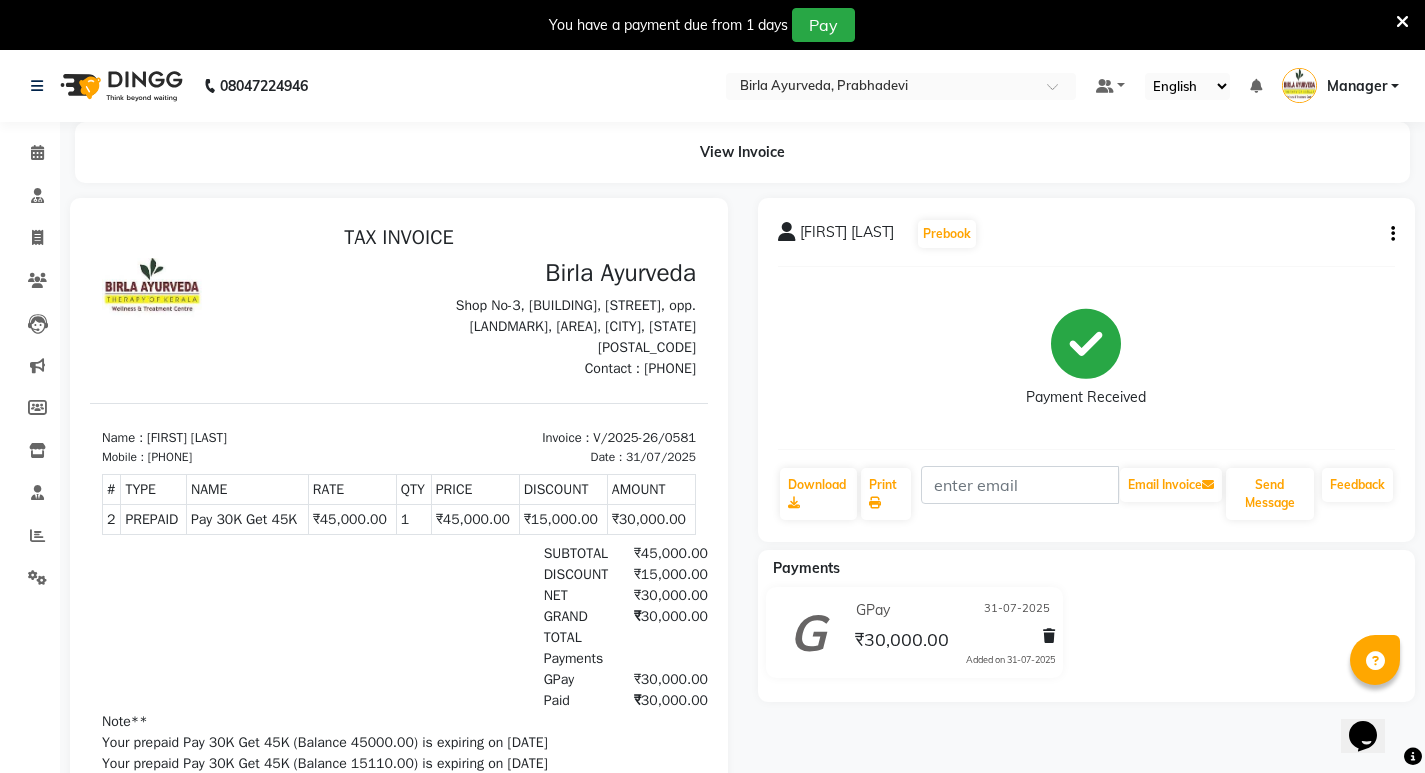 click 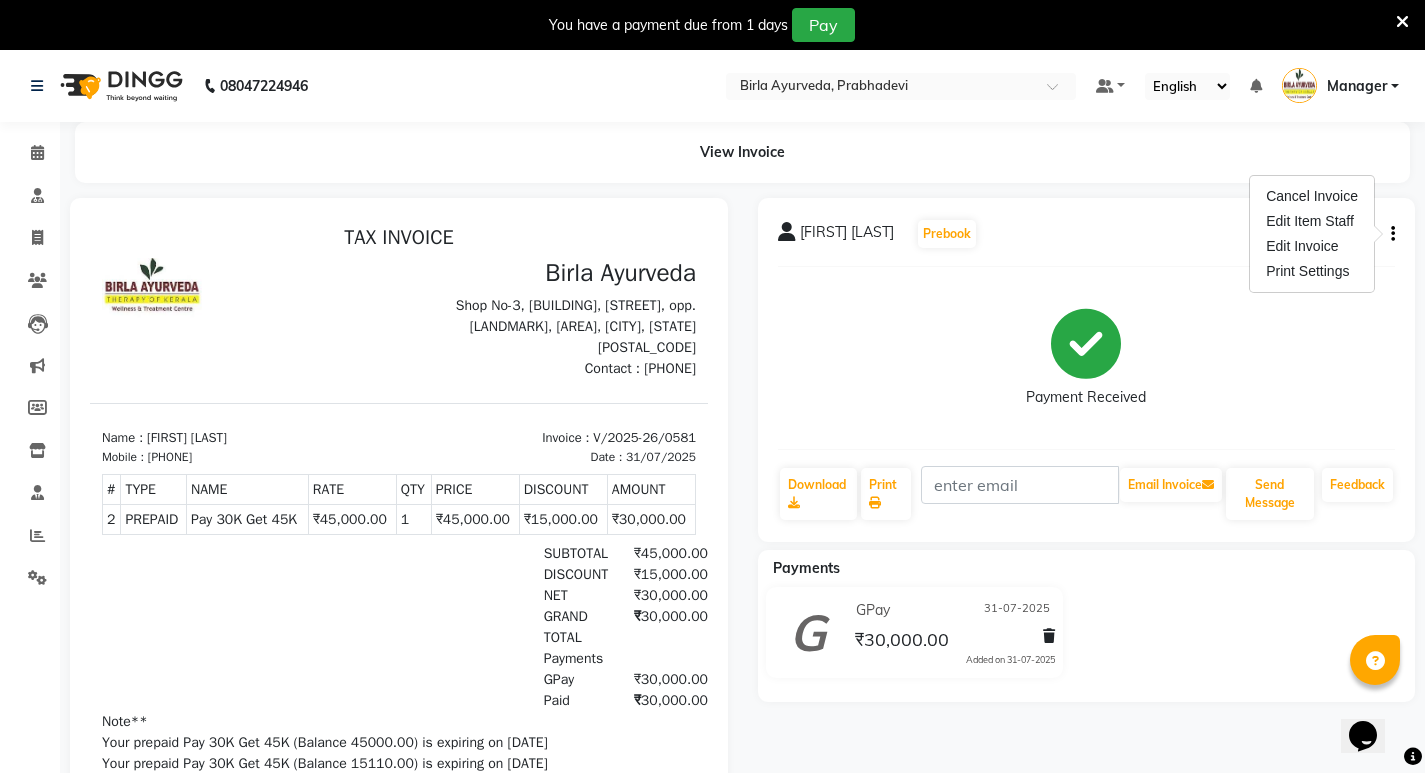 click on "Payment Received" 